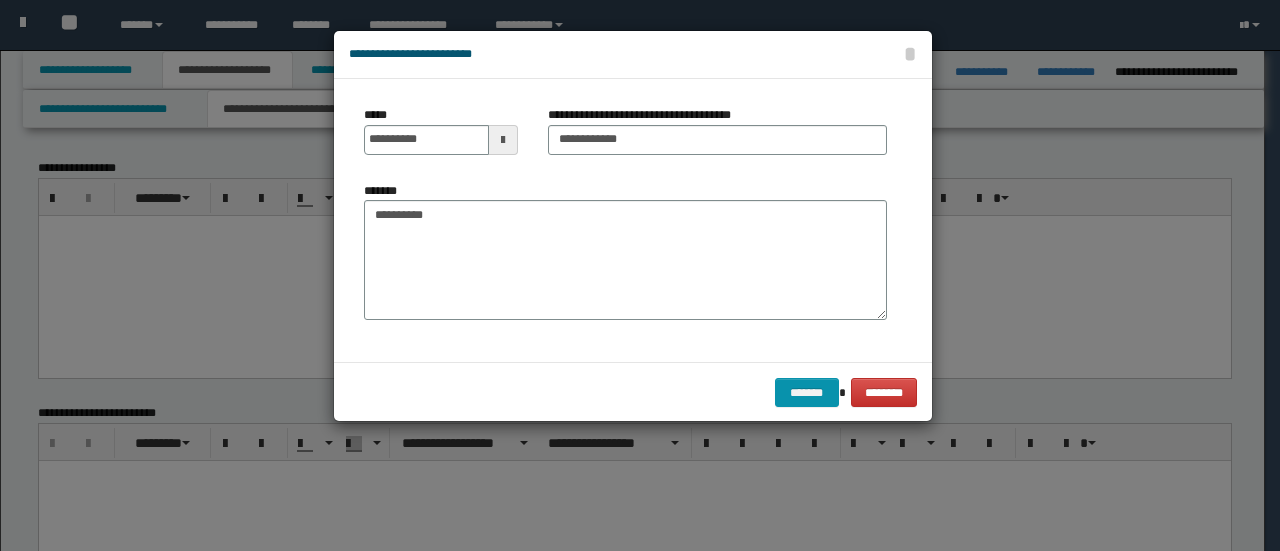 scroll, scrollTop: 200, scrollLeft: 0, axis: vertical 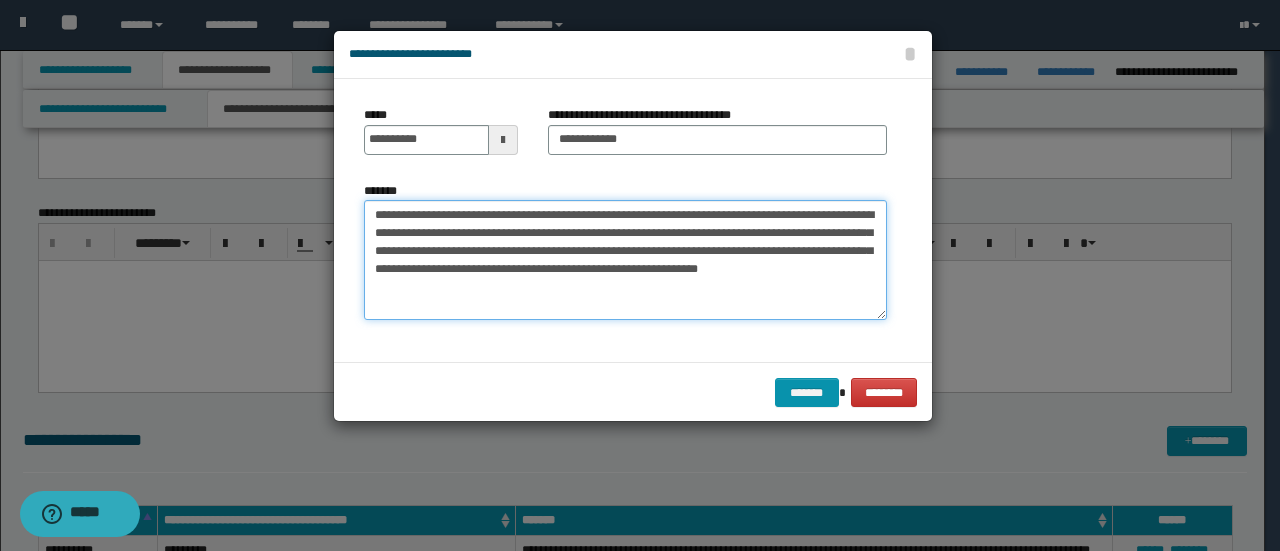 type on "**********" 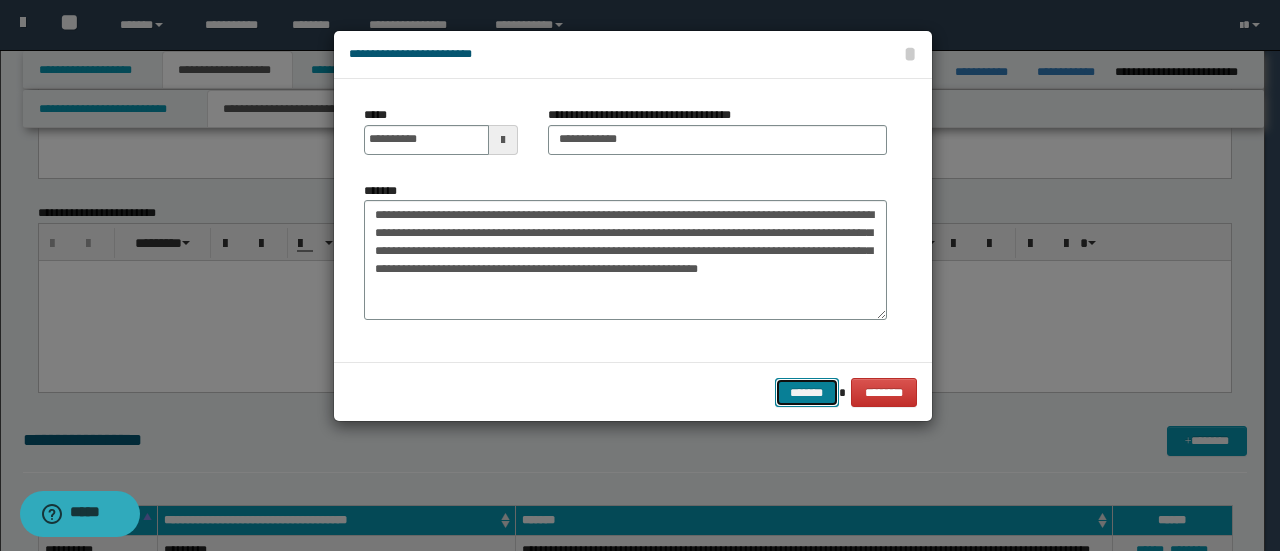 click on "*******" at bounding box center [807, 392] 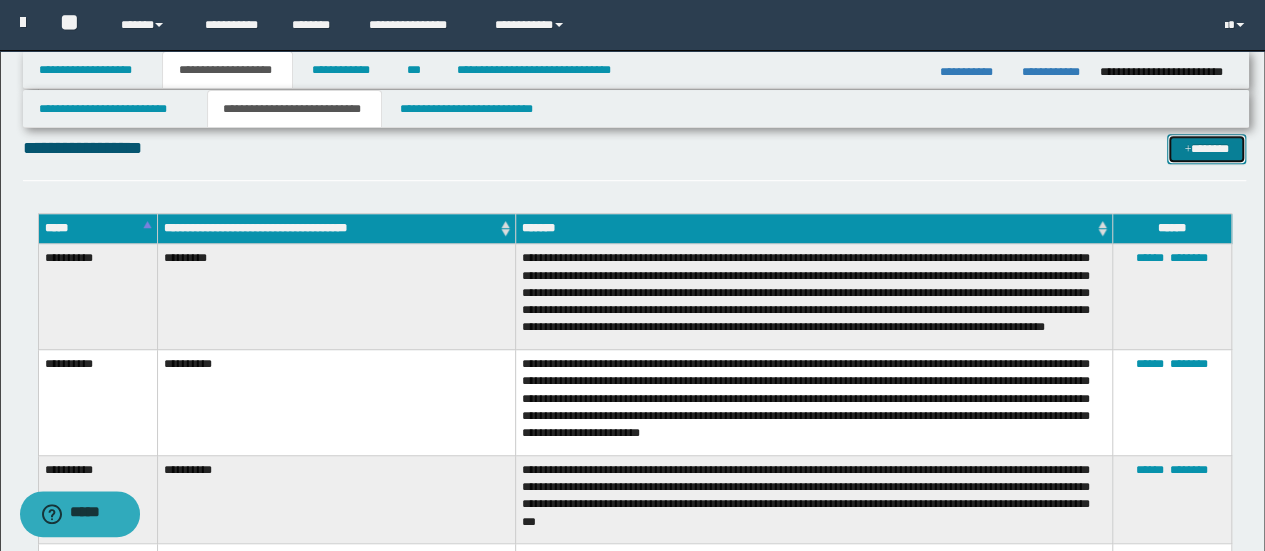 scroll, scrollTop: 500, scrollLeft: 0, axis: vertical 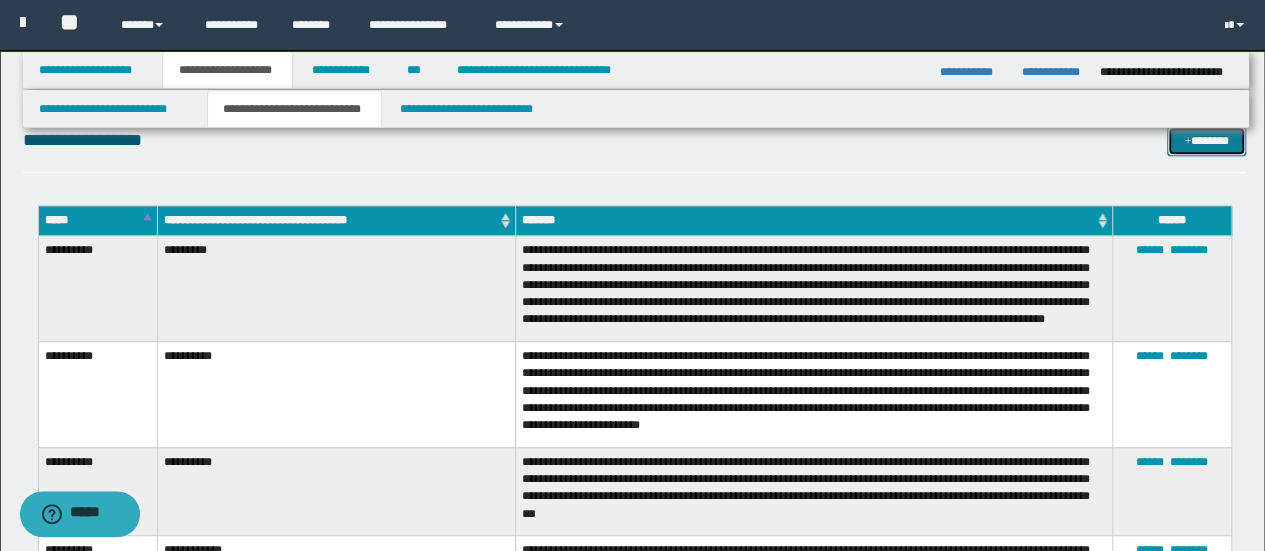 click on "*******" at bounding box center (1206, 140) 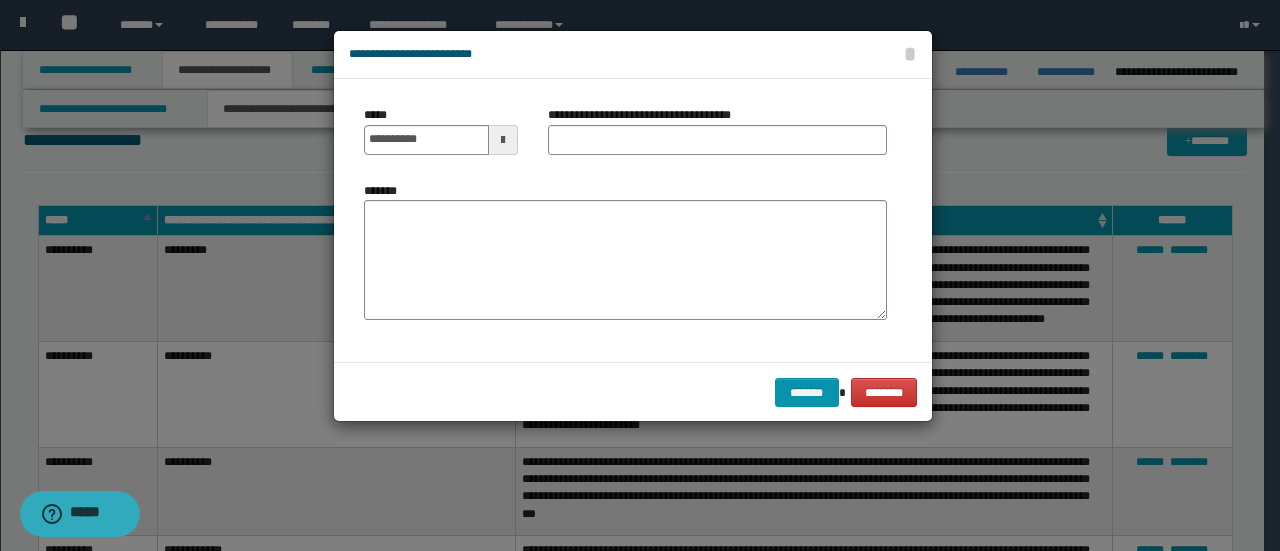 click at bounding box center [503, 140] 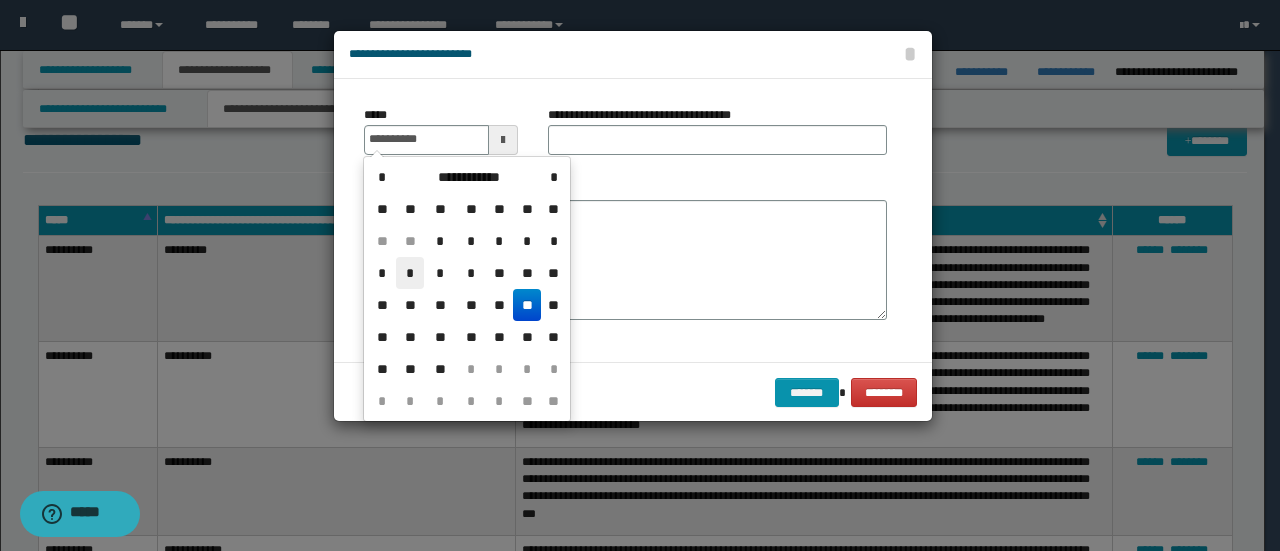 click on "*" at bounding box center [410, 273] 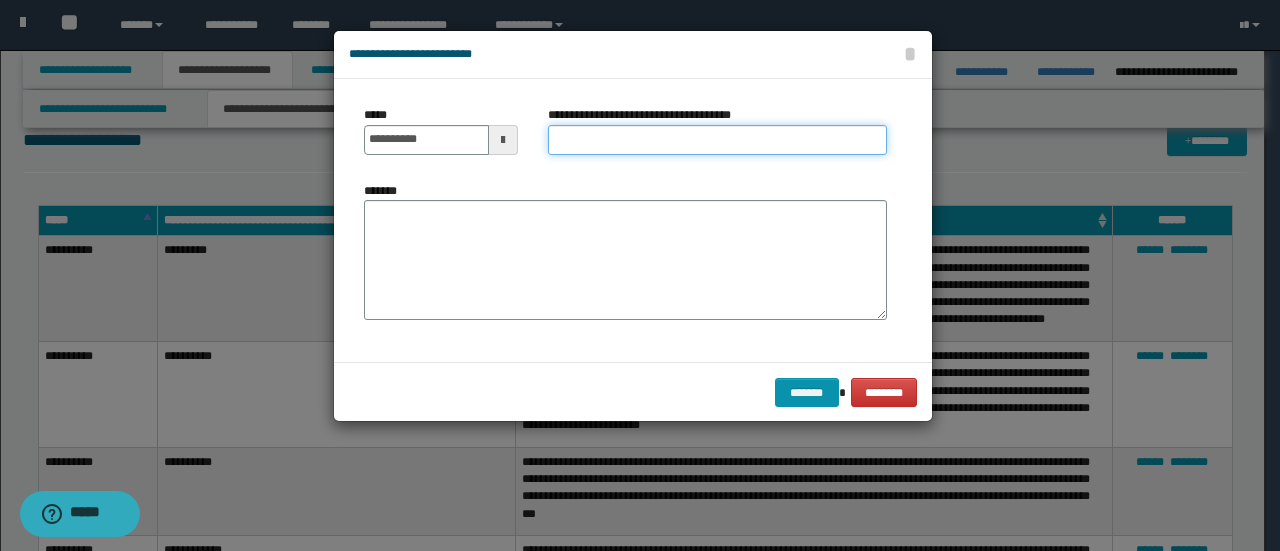 click on "**********" at bounding box center [717, 140] 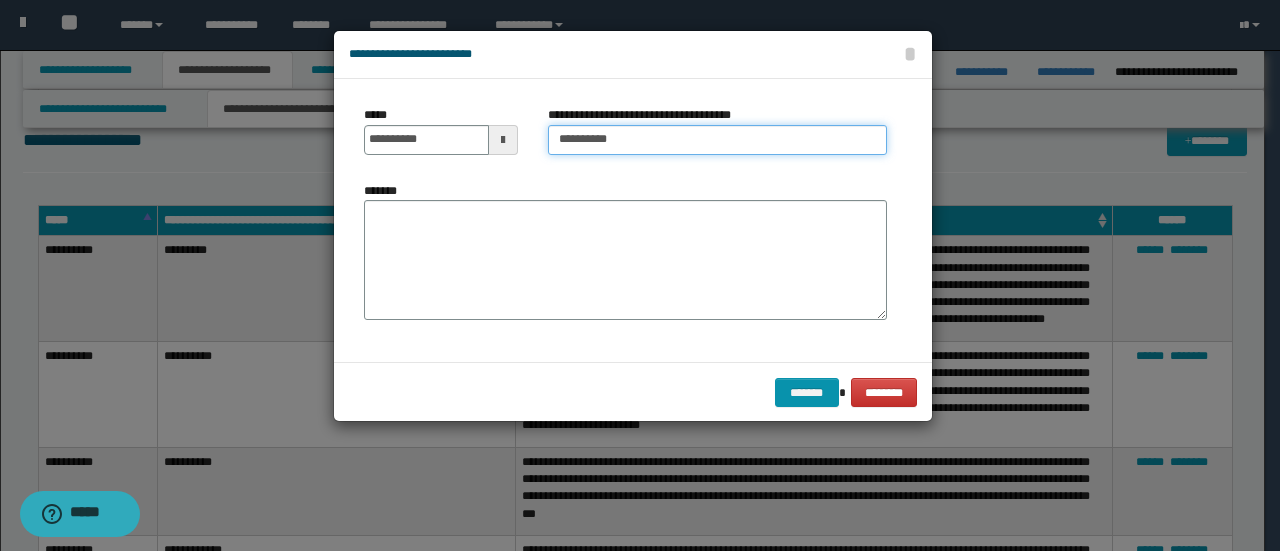 type on "**********" 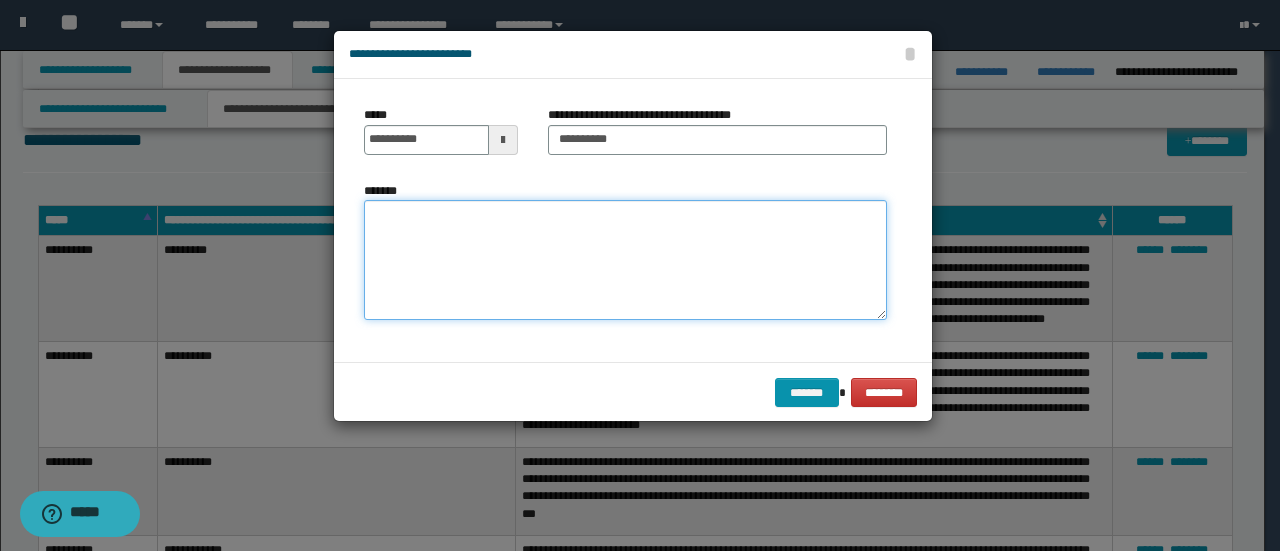 click on "*******" at bounding box center (625, 260) 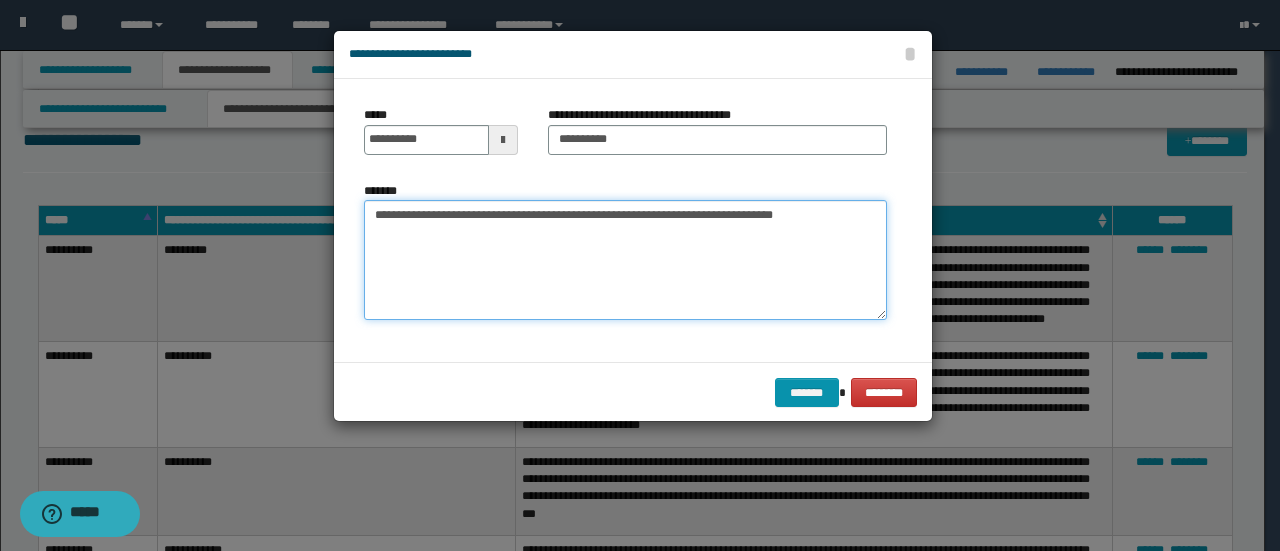 click on "**********" at bounding box center [625, 260] 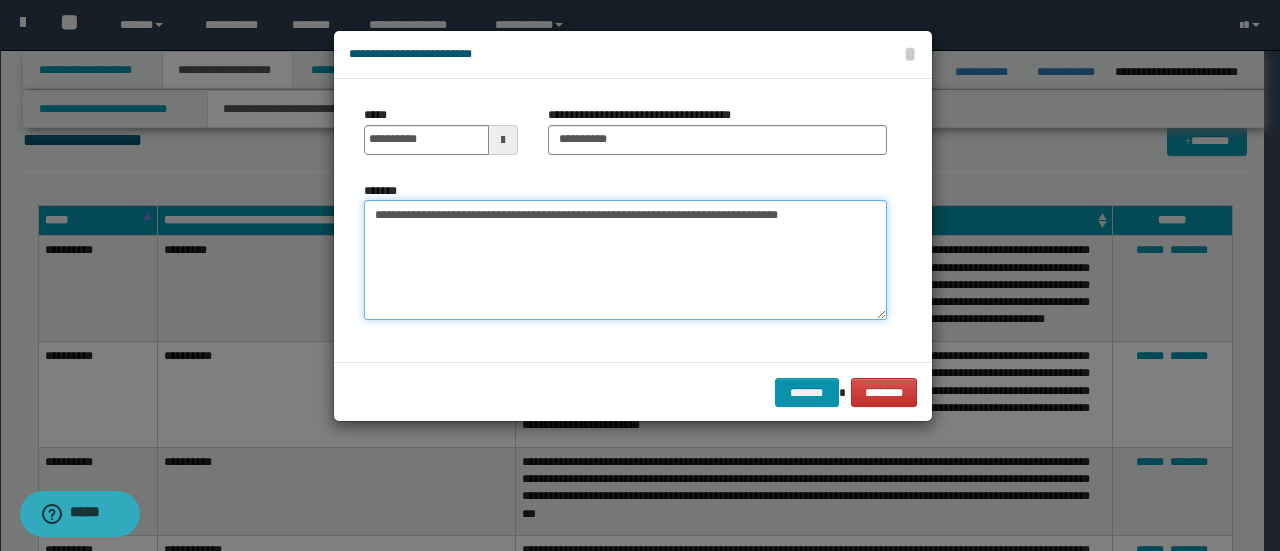 click on "**********" at bounding box center [625, 260] 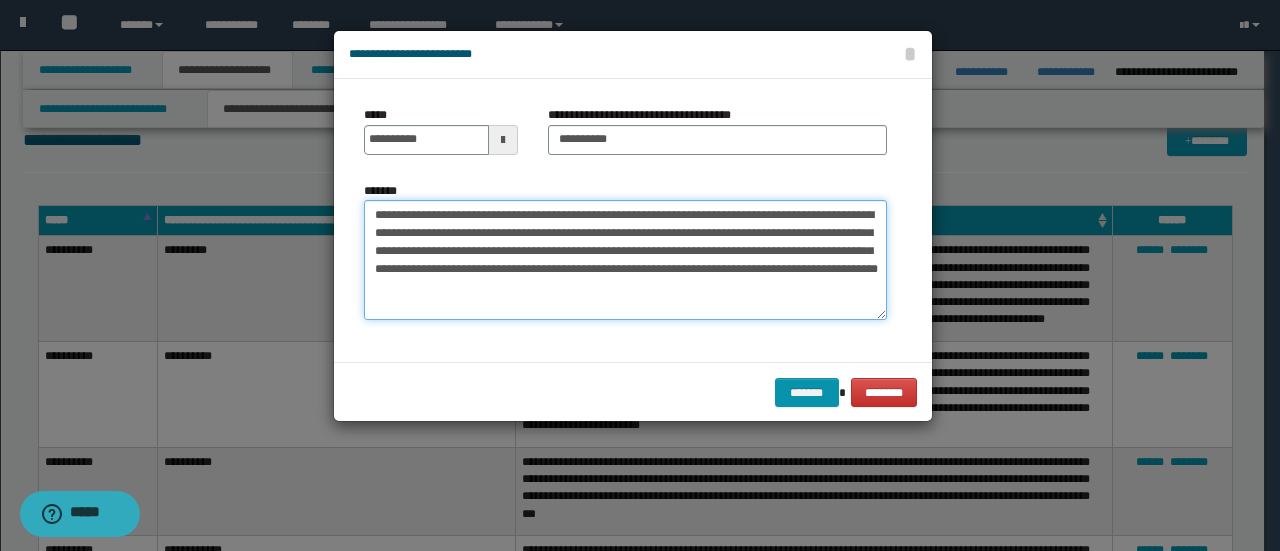 type on "**********" 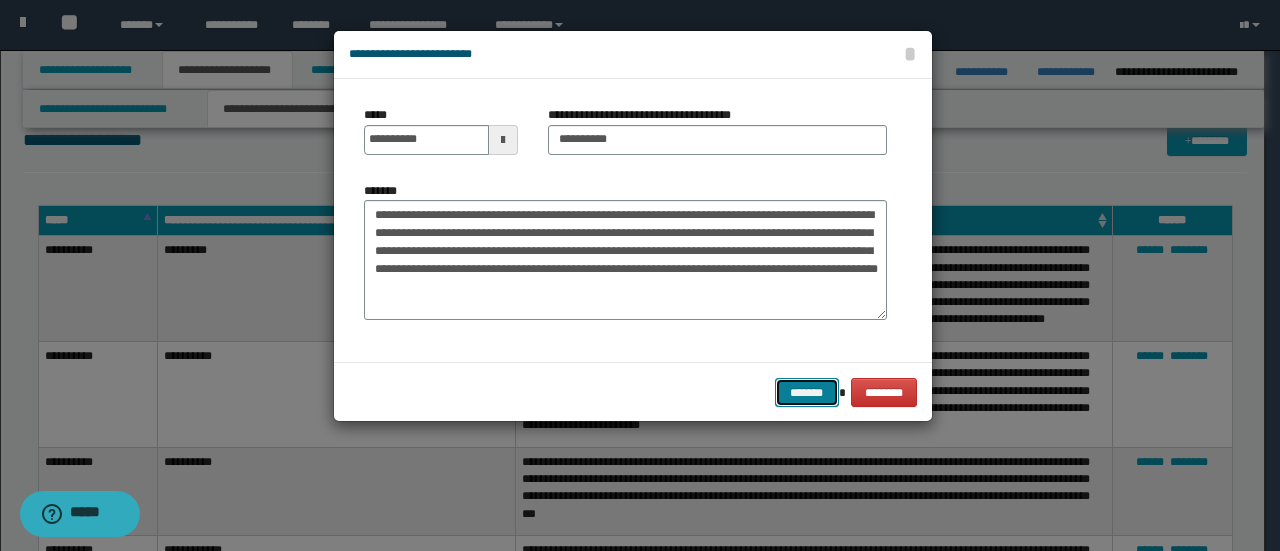 click on "*******" at bounding box center [807, 392] 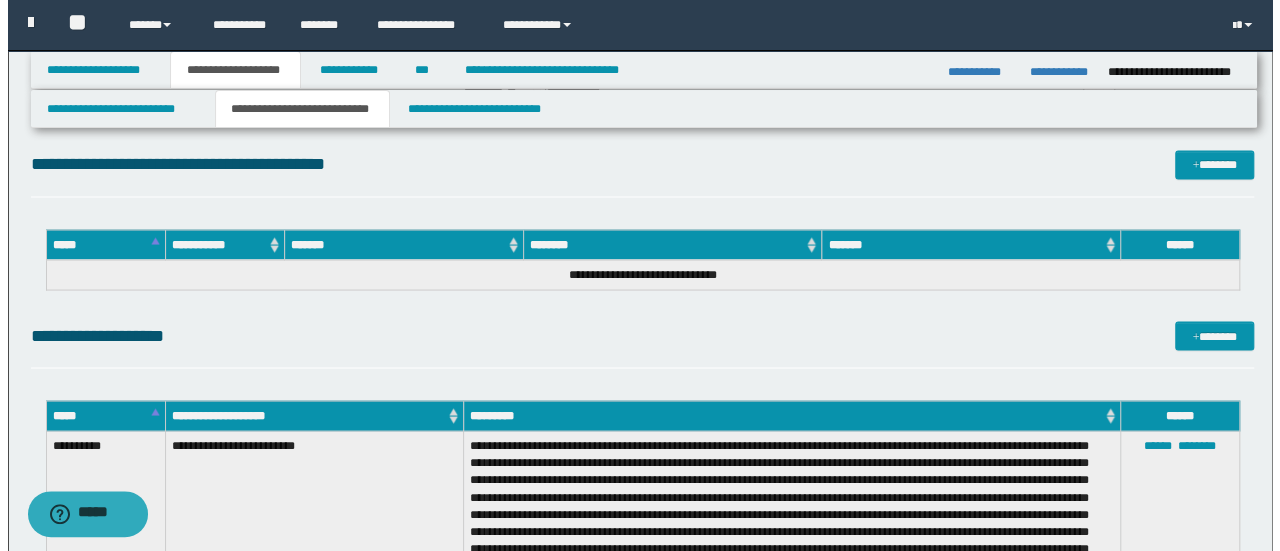 scroll, scrollTop: 1800, scrollLeft: 0, axis: vertical 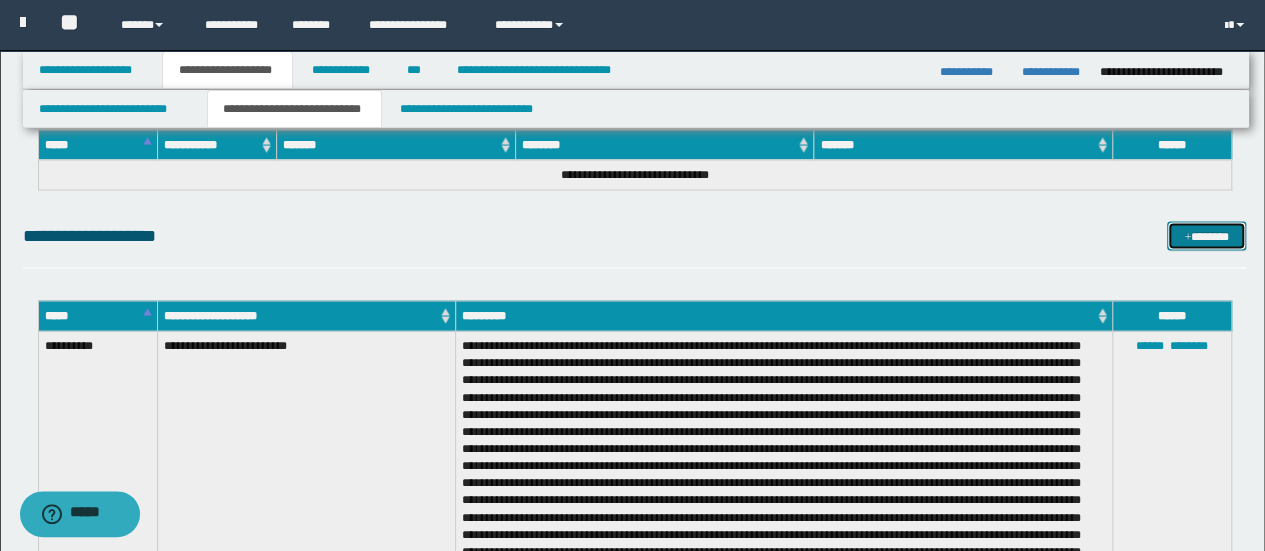 click on "*******" at bounding box center (1206, 235) 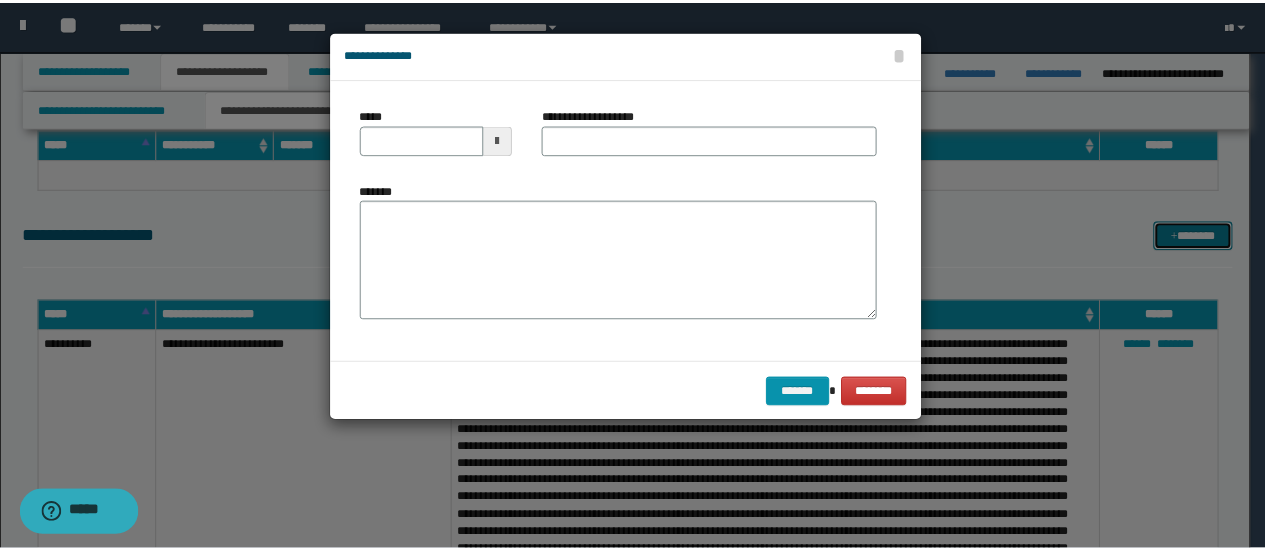 scroll, scrollTop: 0, scrollLeft: 0, axis: both 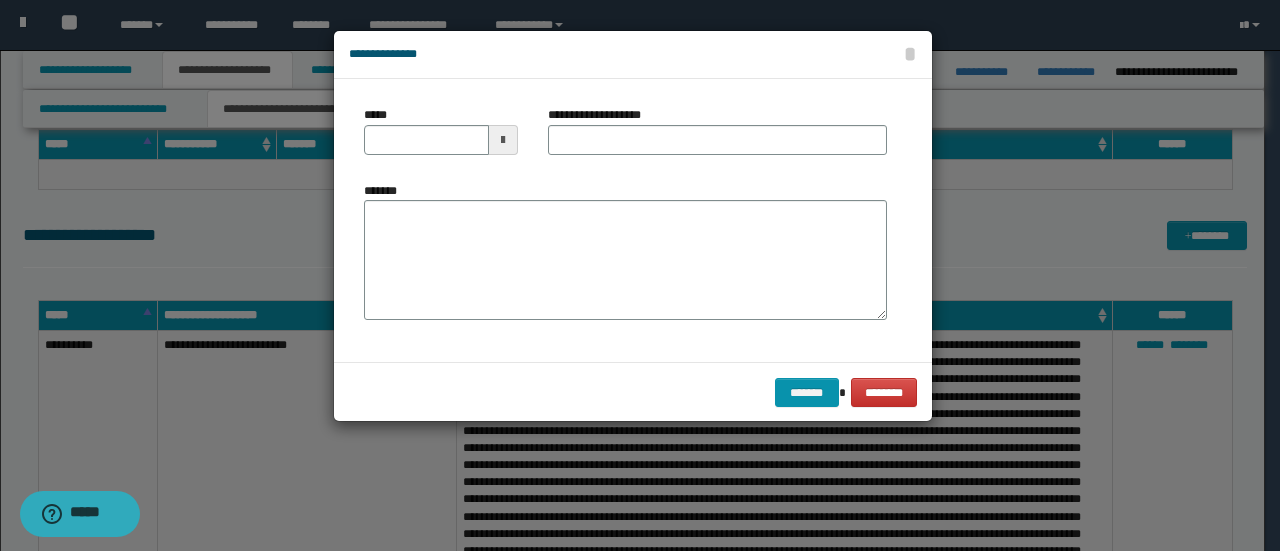 click at bounding box center [503, 140] 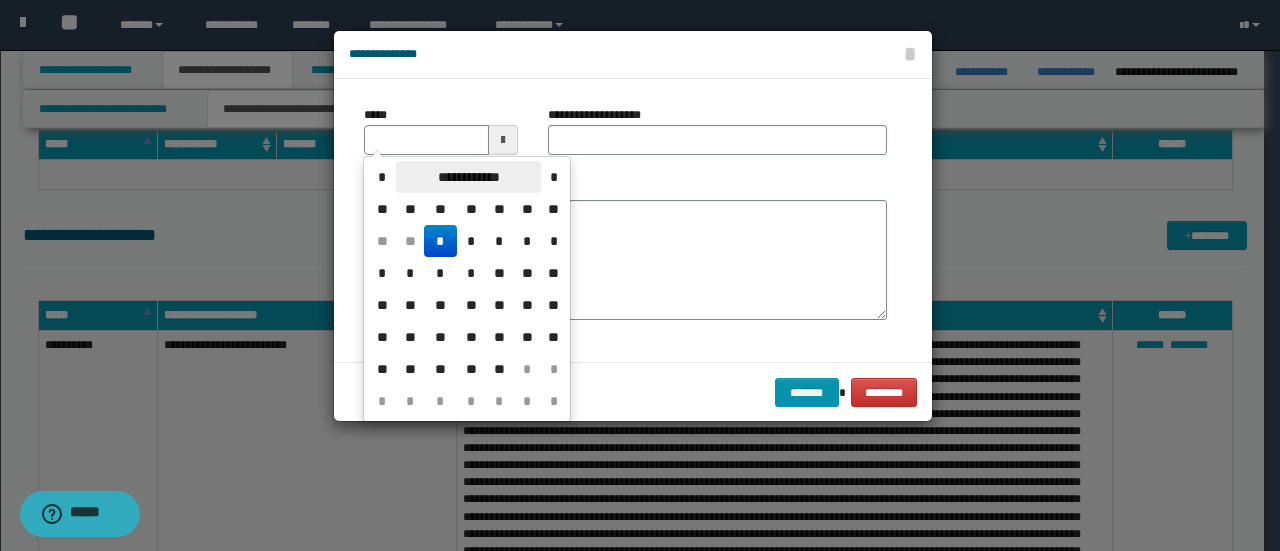 click on "**********" at bounding box center [468, 177] 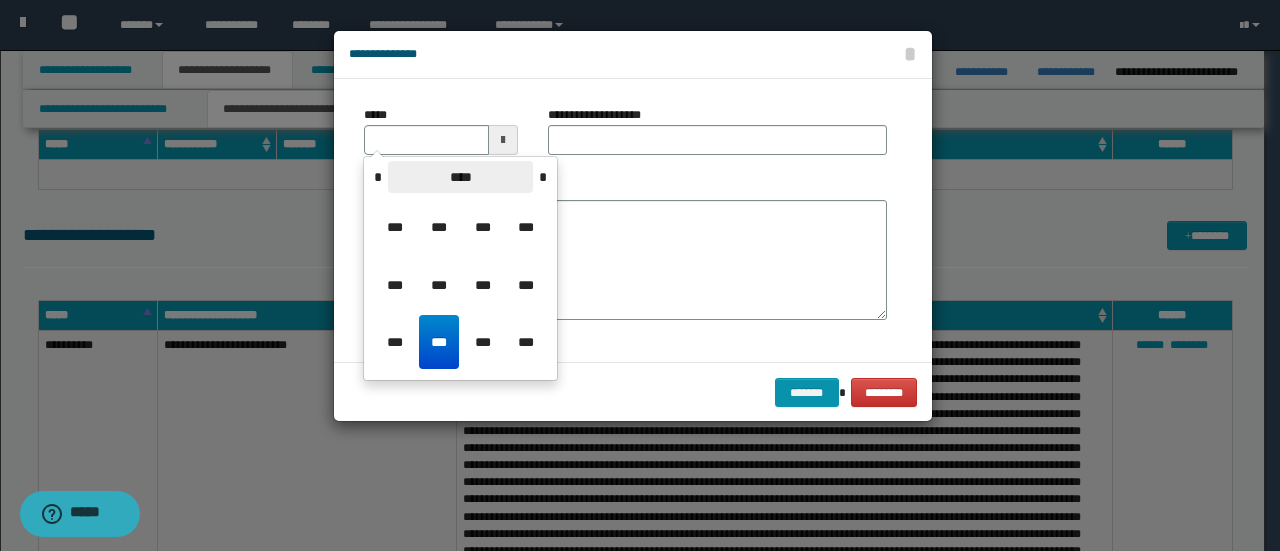 click on "****" at bounding box center [460, 177] 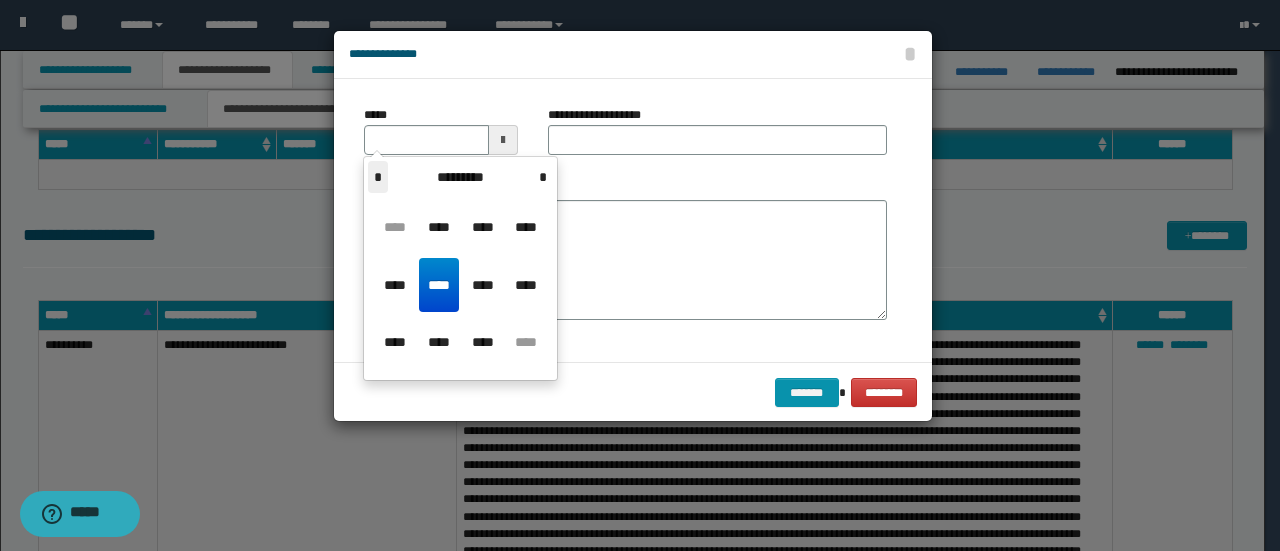 click on "*" at bounding box center (378, 177) 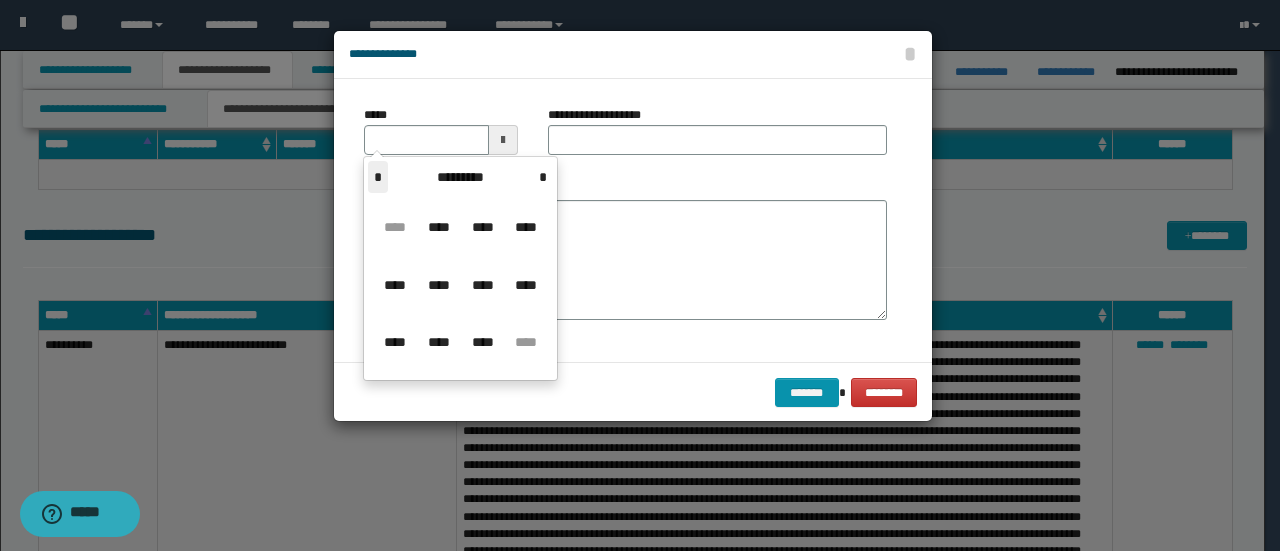 click on "*" at bounding box center [378, 177] 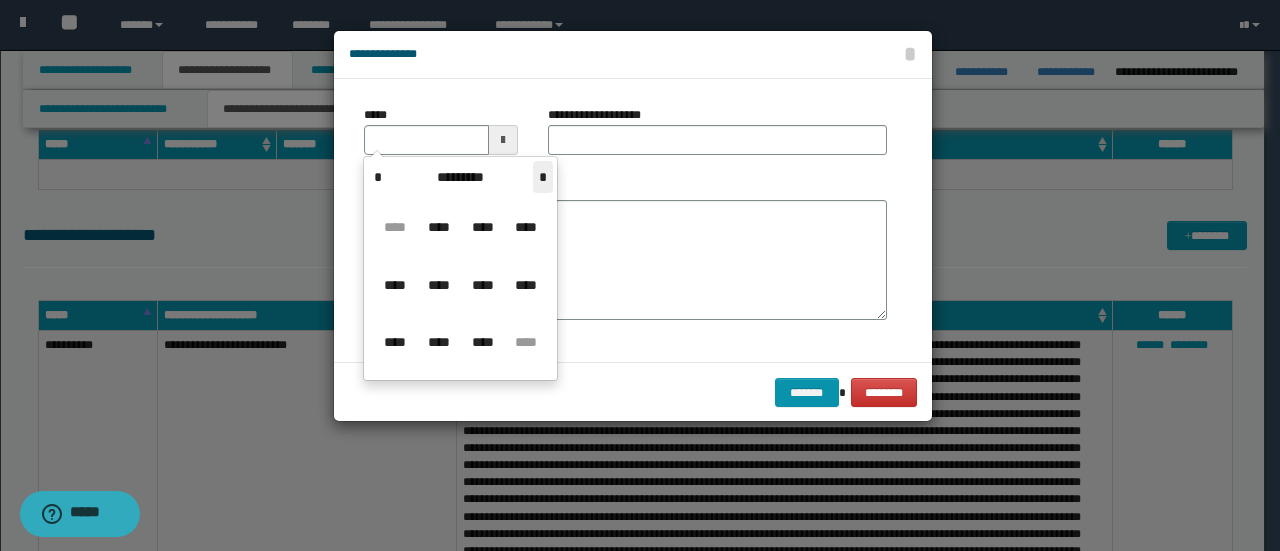click on "*" at bounding box center (543, 177) 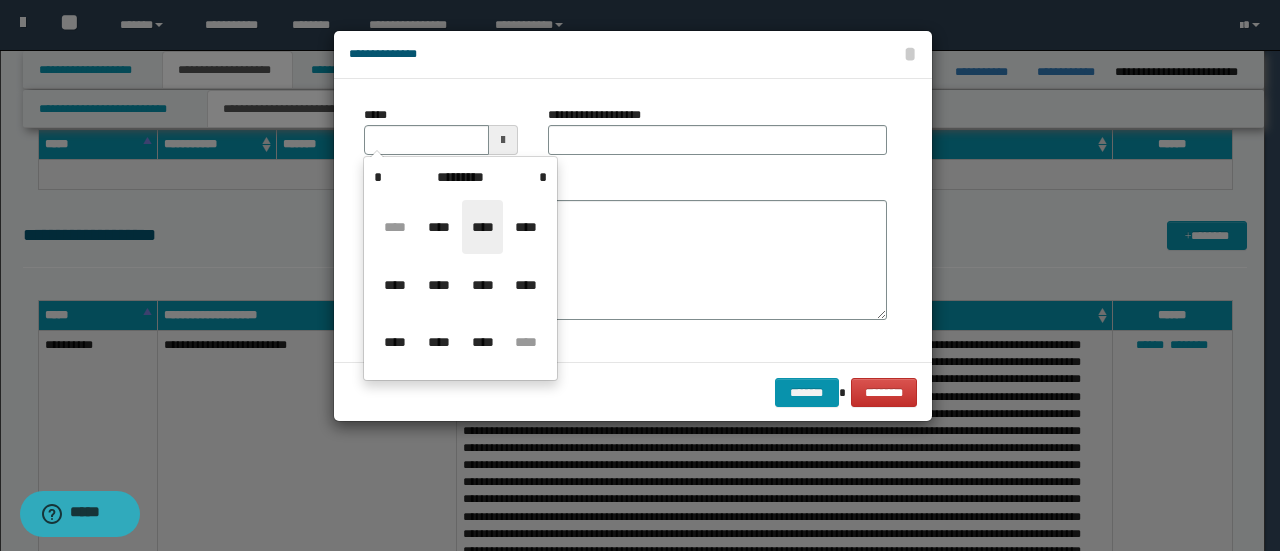 click on "****" at bounding box center (482, 227) 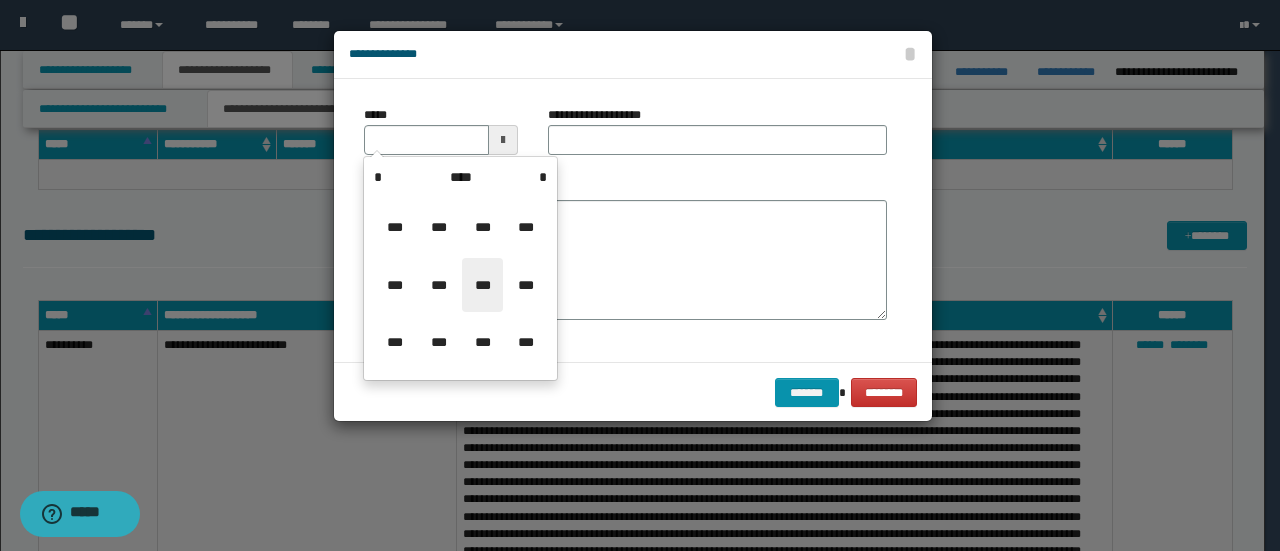 click on "***" at bounding box center [482, 285] 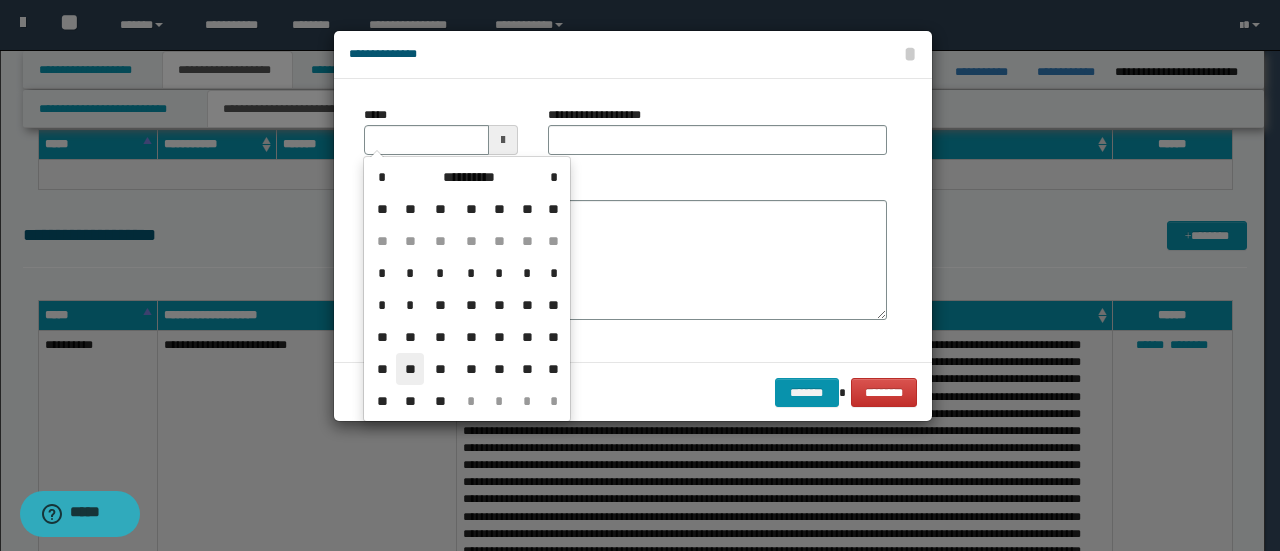 click on "**" at bounding box center (410, 369) 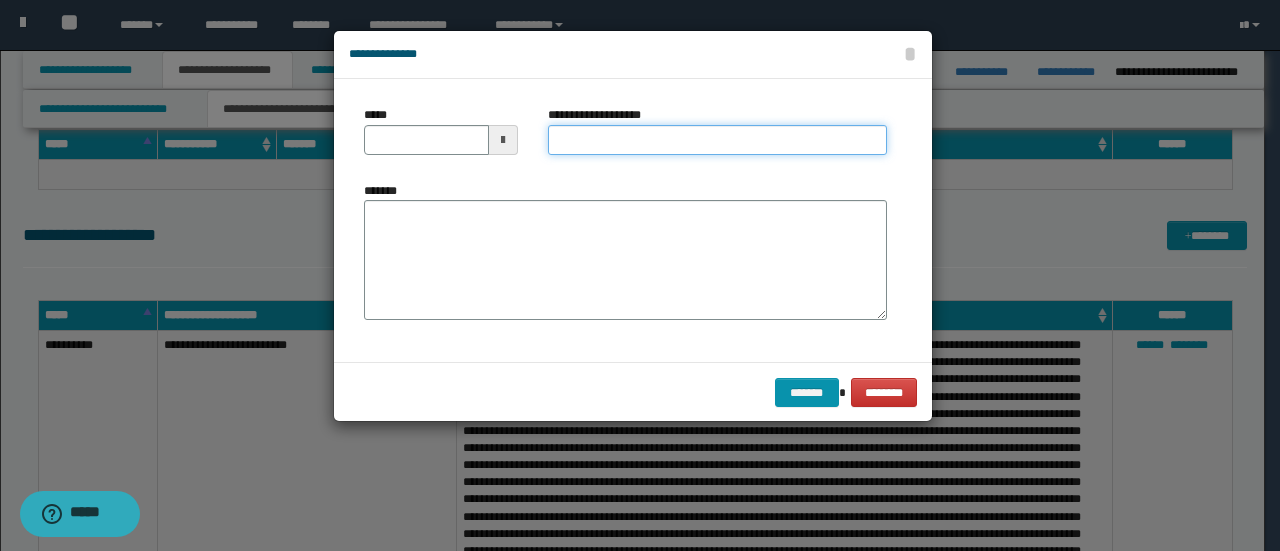 click on "**********" at bounding box center (717, 140) 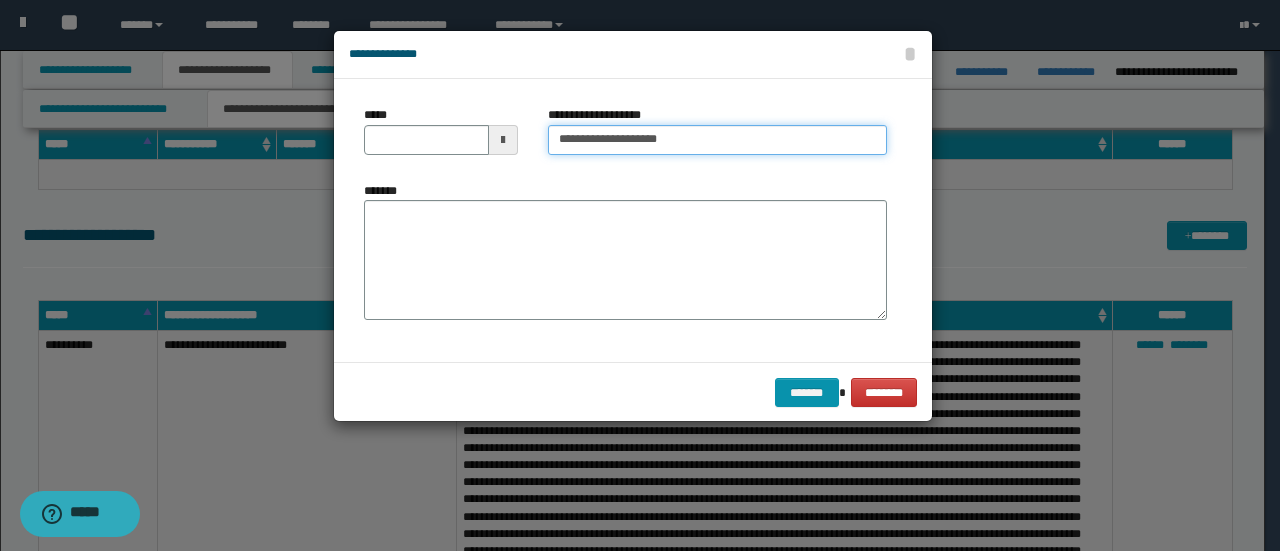 click on "**********" at bounding box center [717, 140] 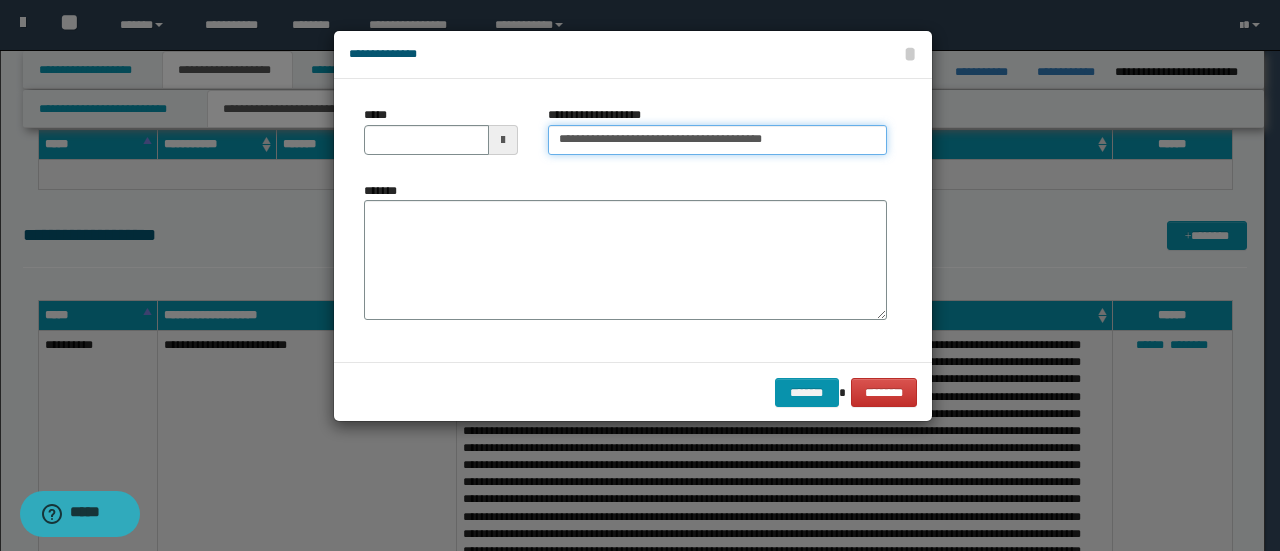 click on "**********" at bounding box center (717, 140) 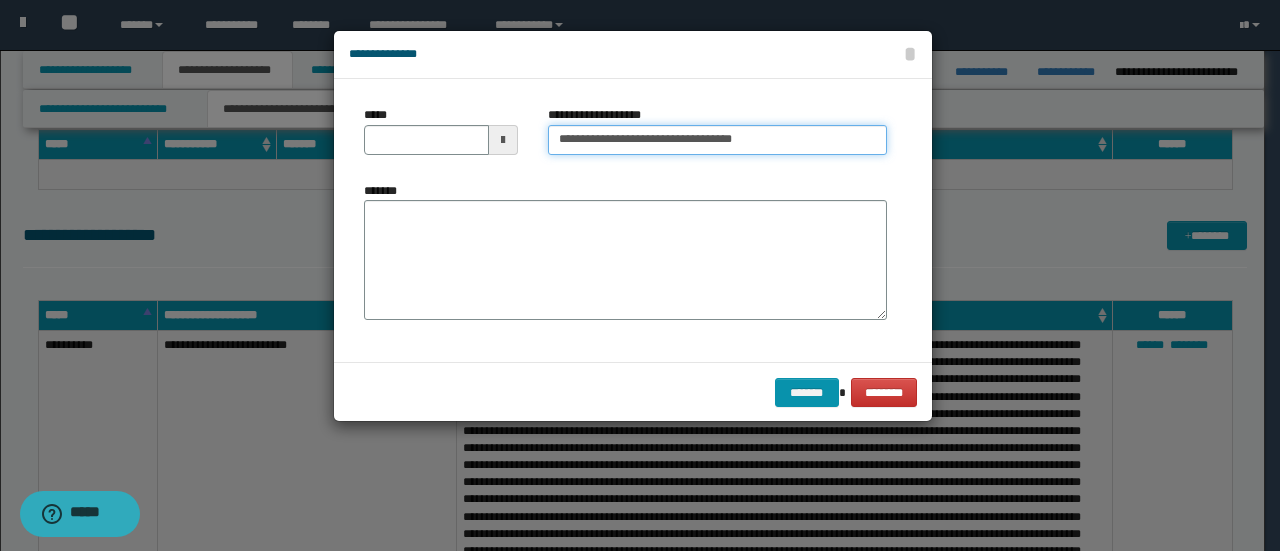 type on "**********" 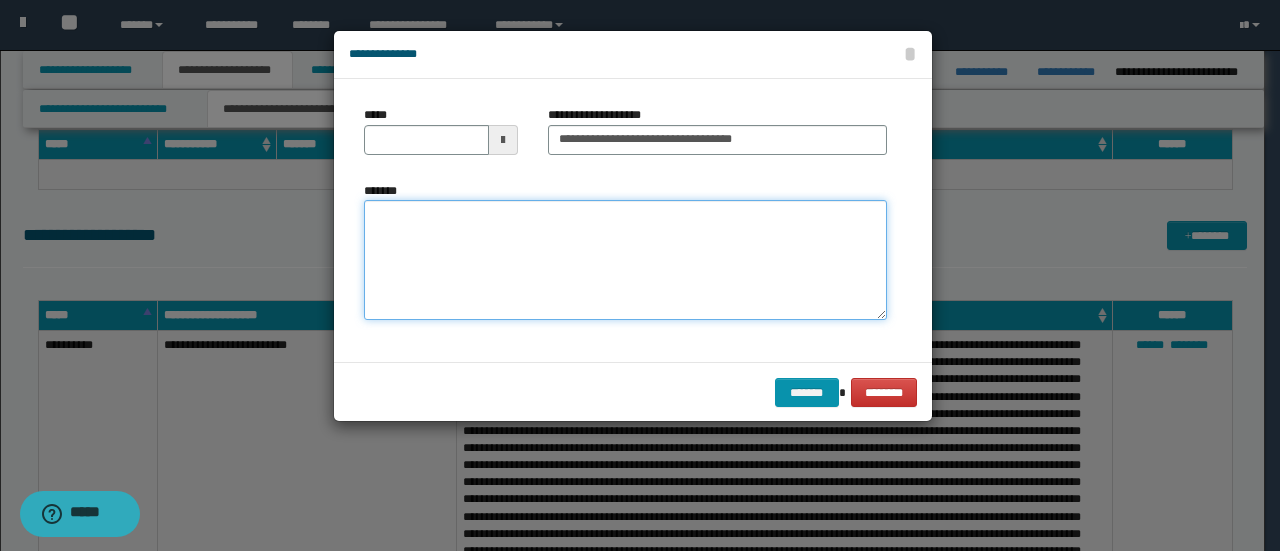 click on "*******" at bounding box center [625, 259] 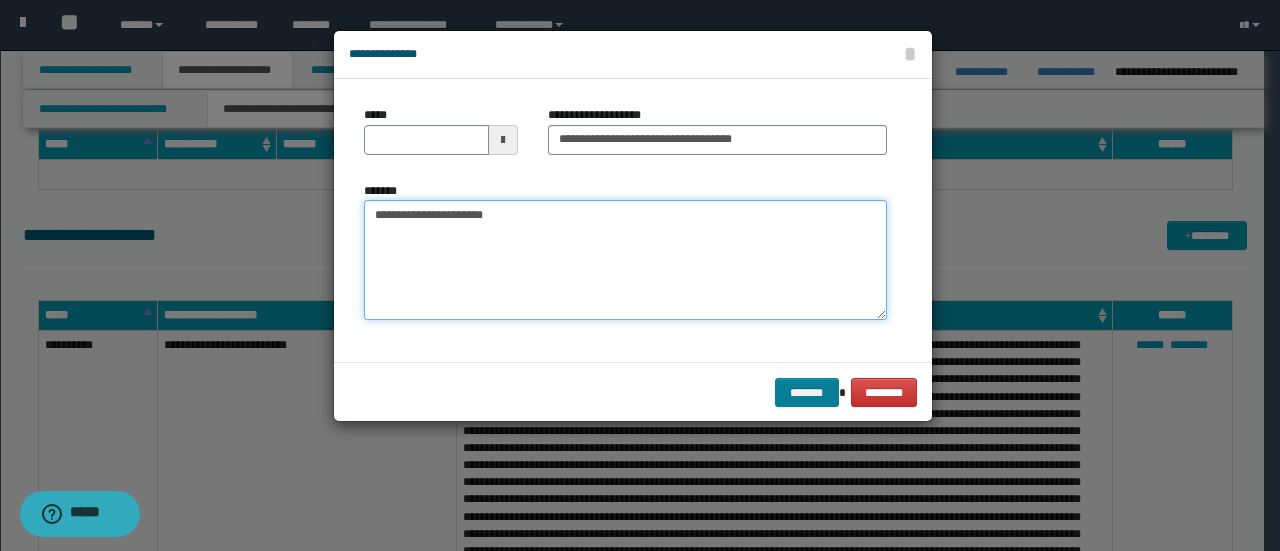 type on "**********" 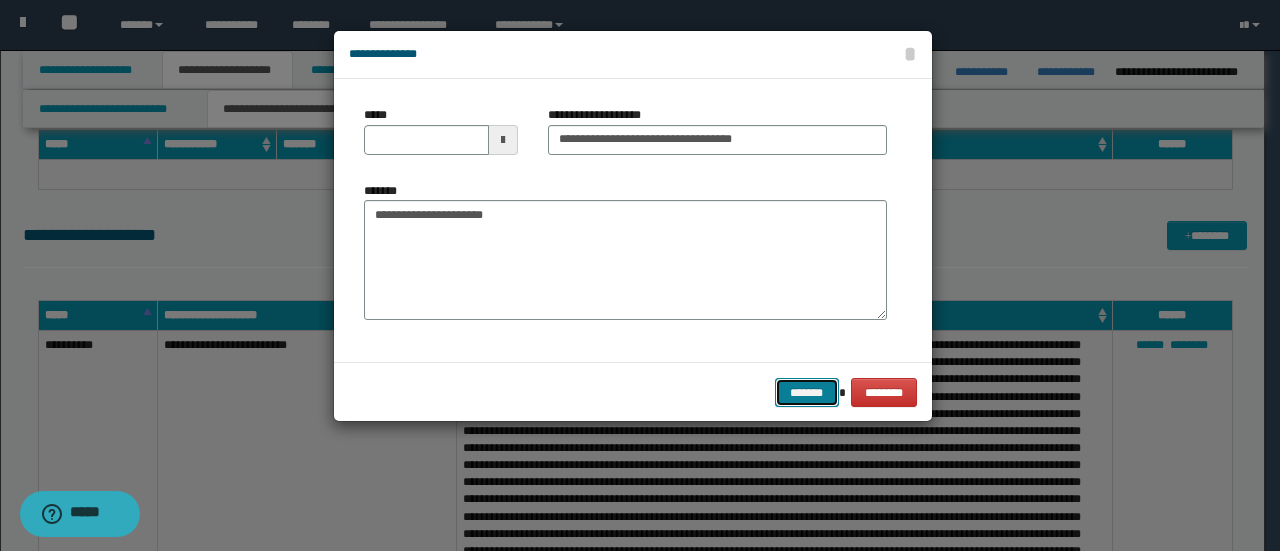 click on "*******" at bounding box center (807, 392) 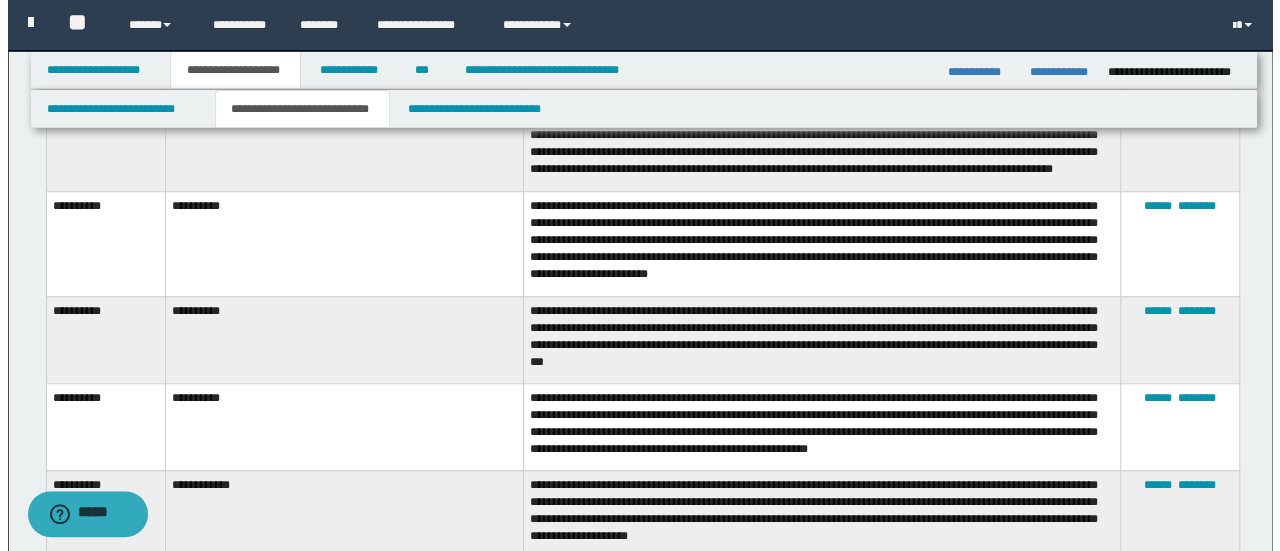 scroll, scrollTop: 400, scrollLeft: 0, axis: vertical 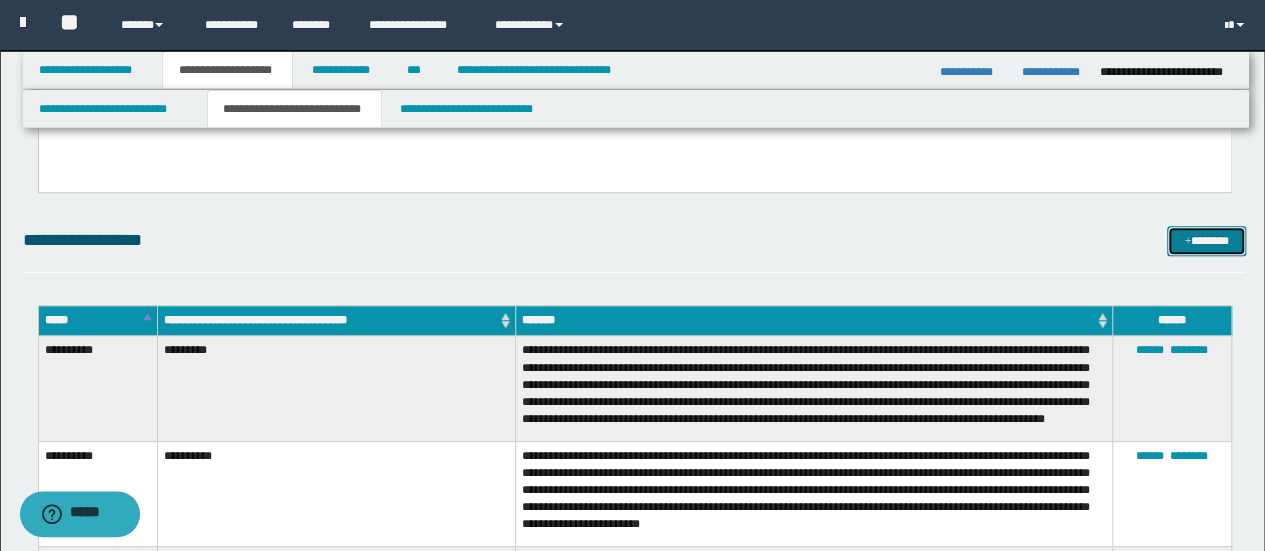 click on "*******" at bounding box center (1206, 240) 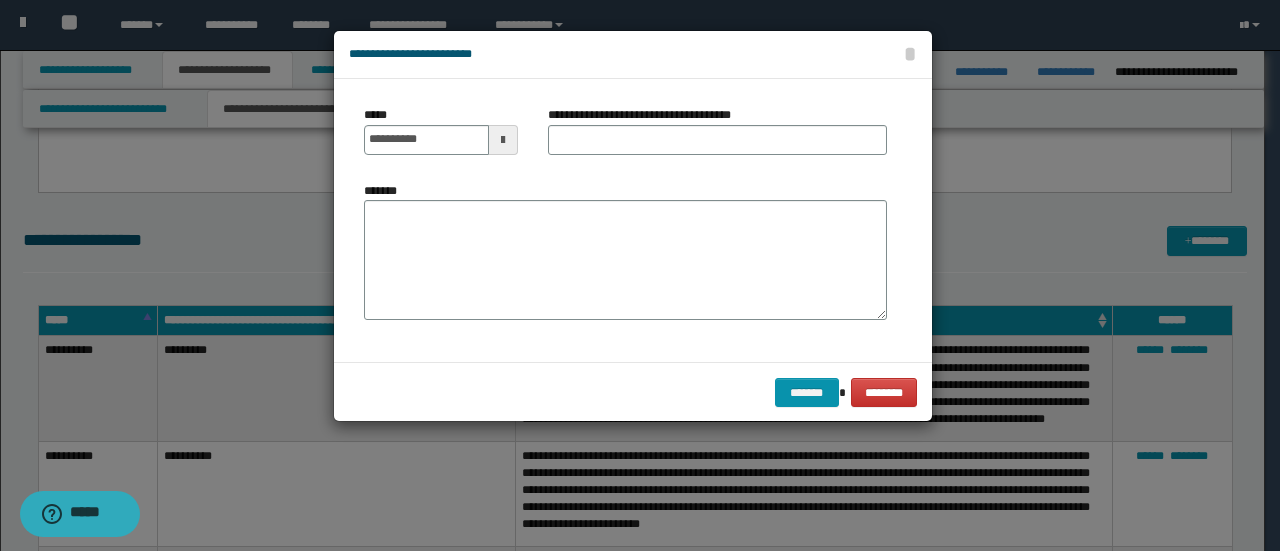 click at bounding box center (503, 140) 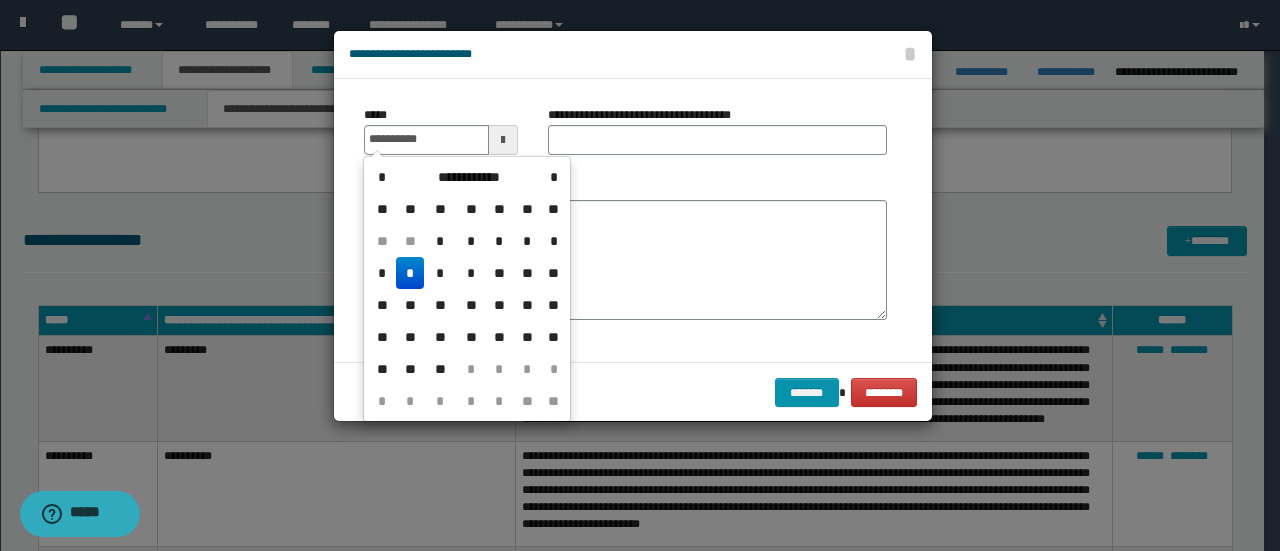 click on "**********" at bounding box center (468, 177) 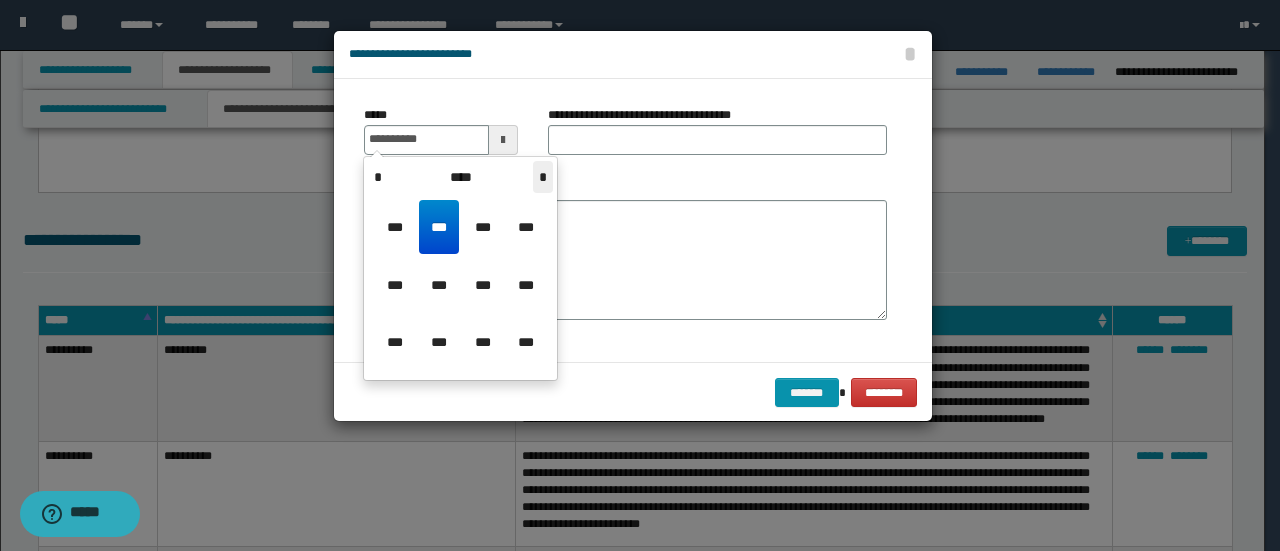 click on "*" at bounding box center [543, 177] 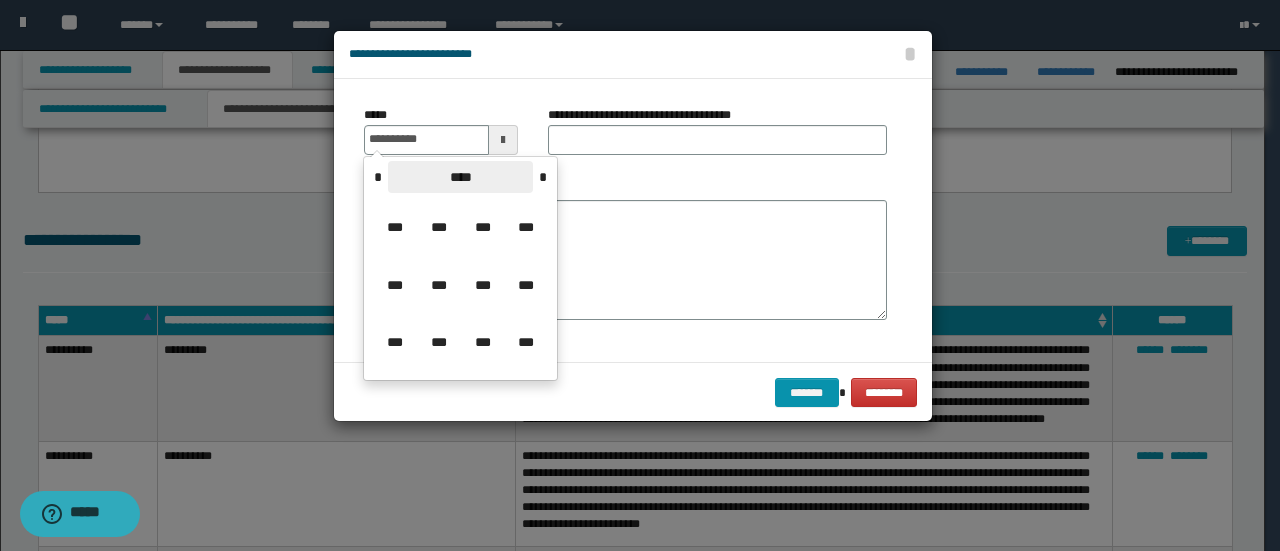 click on "****" at bounding box center [460, 177] 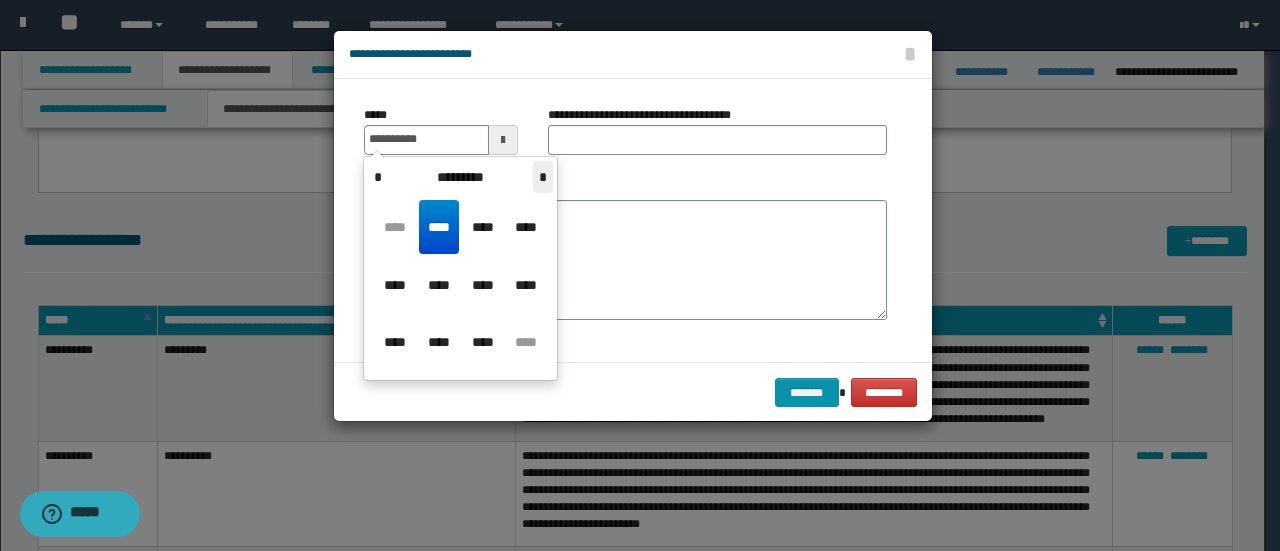 click on "*" at bounding box center (543, 177) 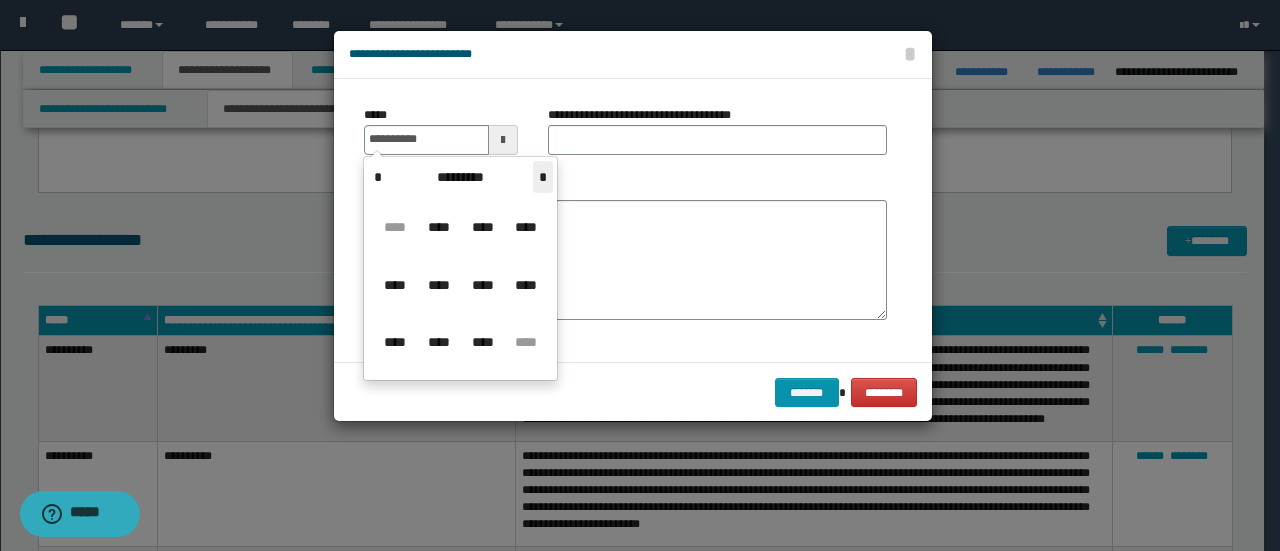 click on "*" at bounding box center (543, 177) 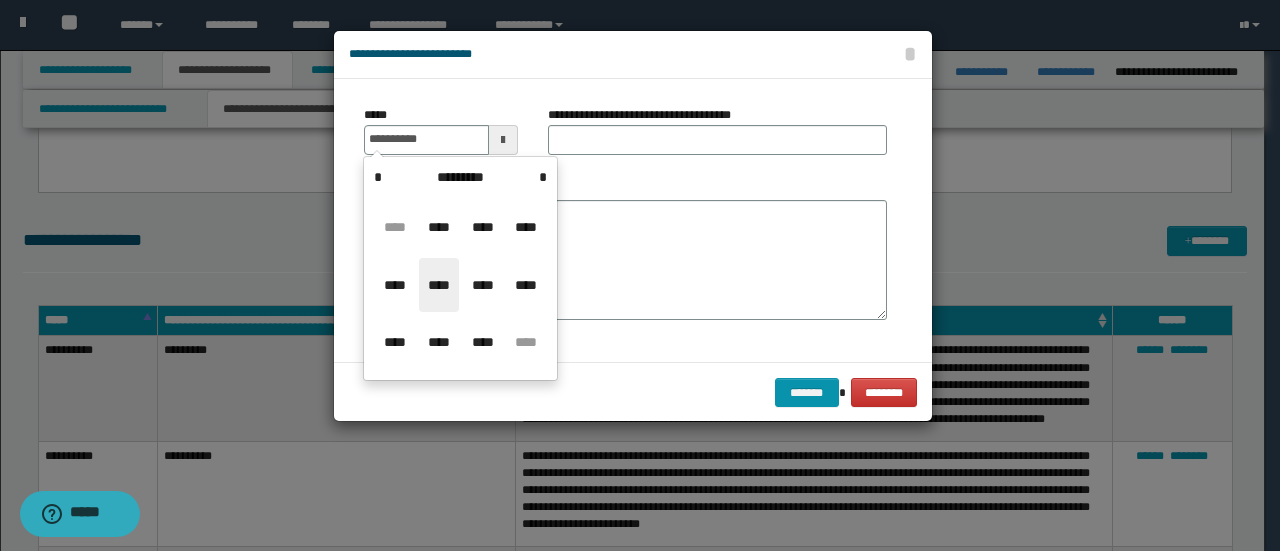 click on "****" at bounding box center [439, 285] 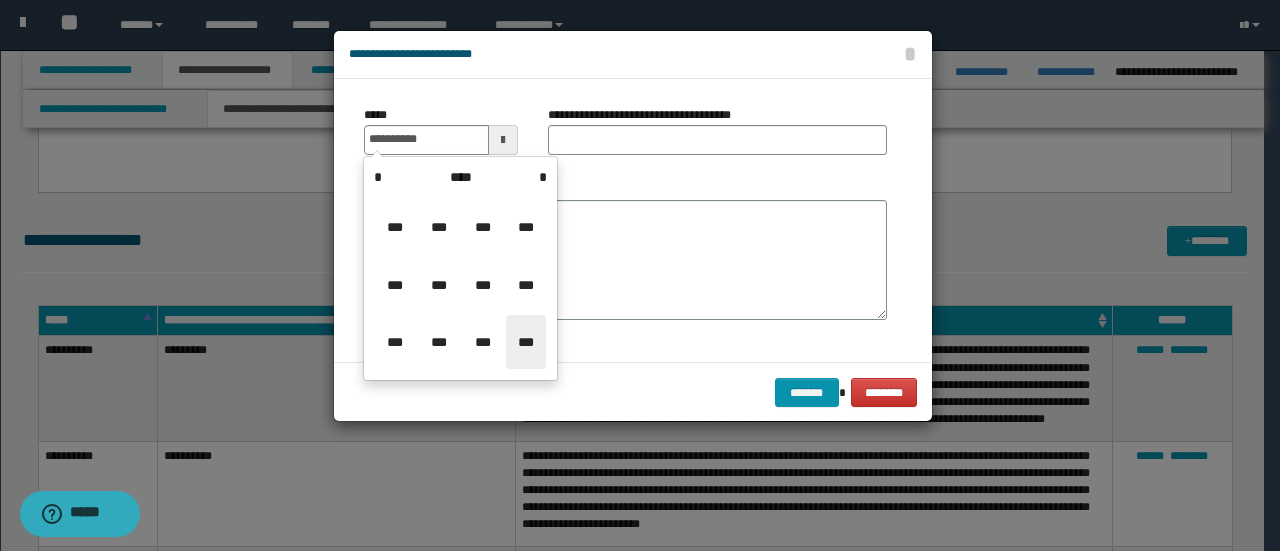 click on "***" at bounding box center [526, 342] 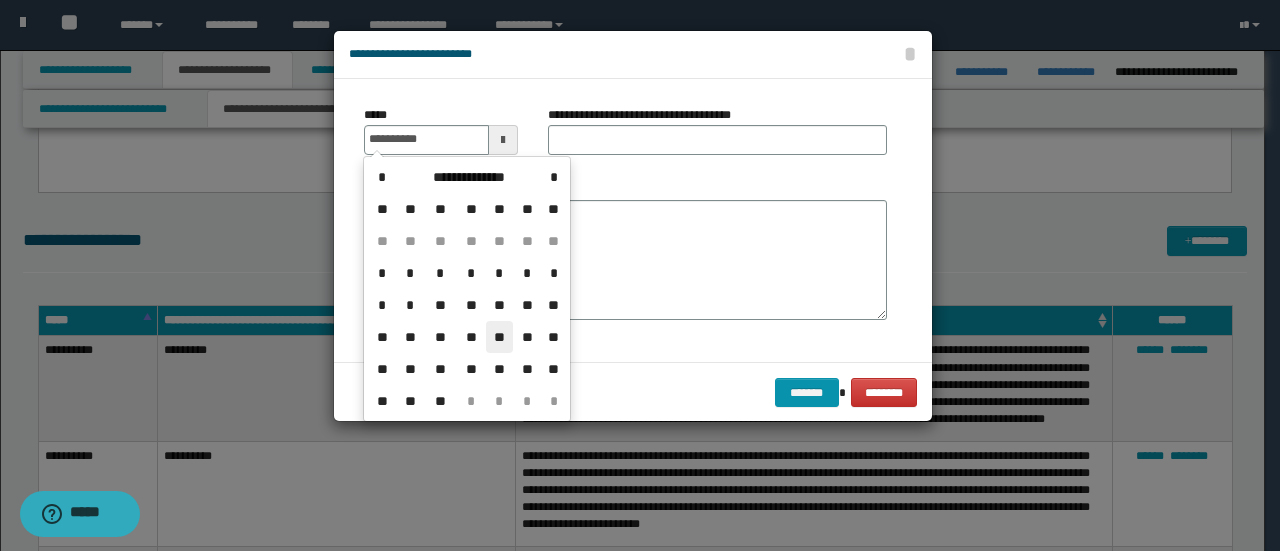 click on "**" at bounding box center (500, 337) 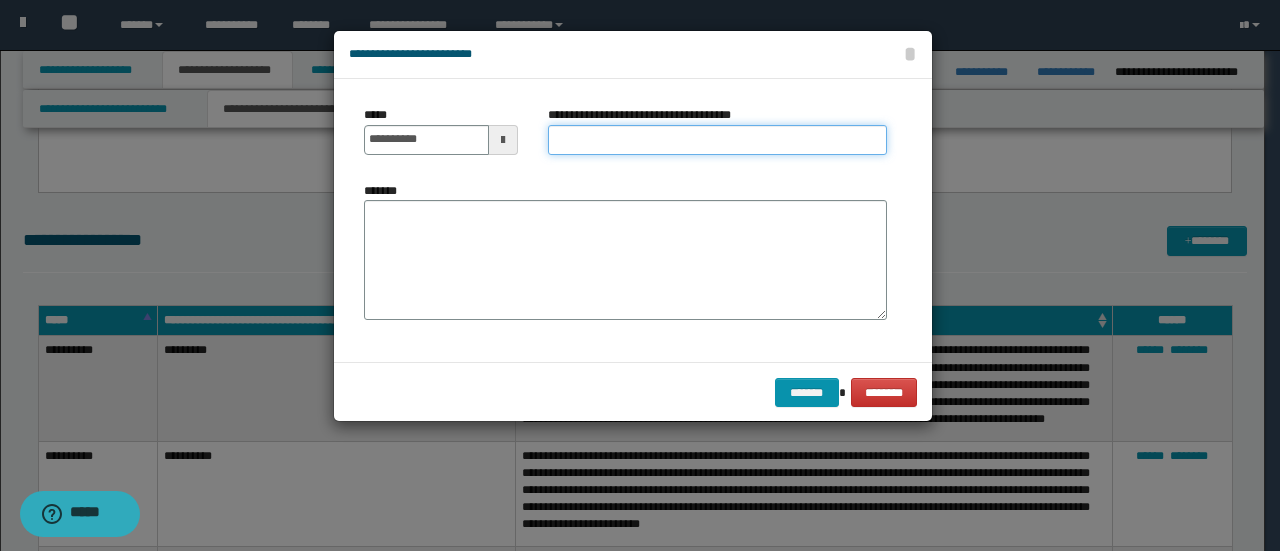 click on "**********" at bounding box center [717, 140] 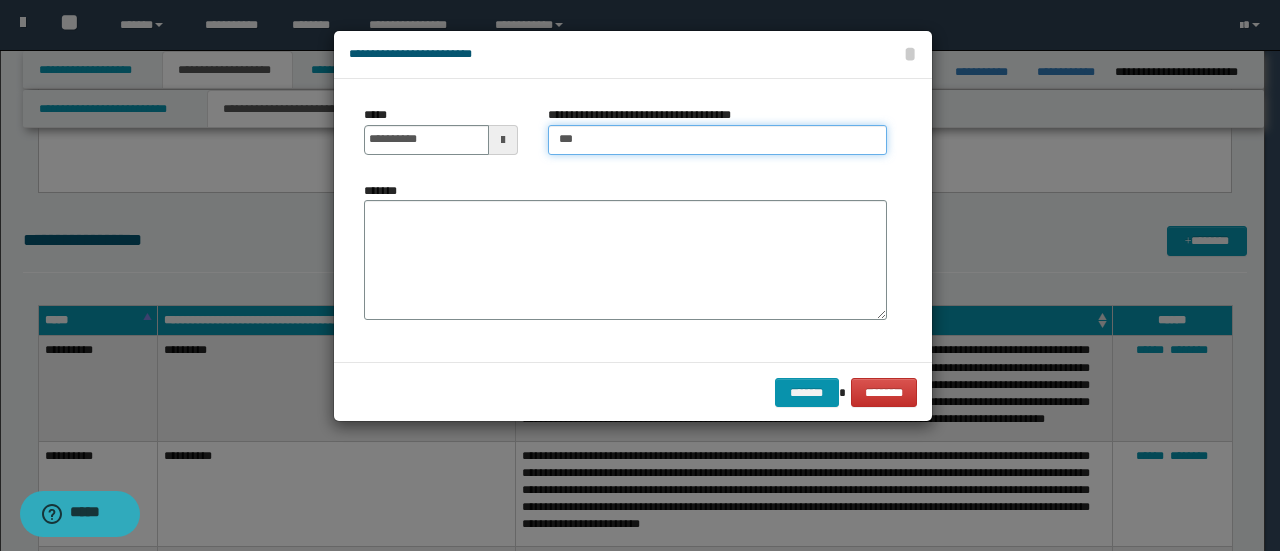 type on "**********" 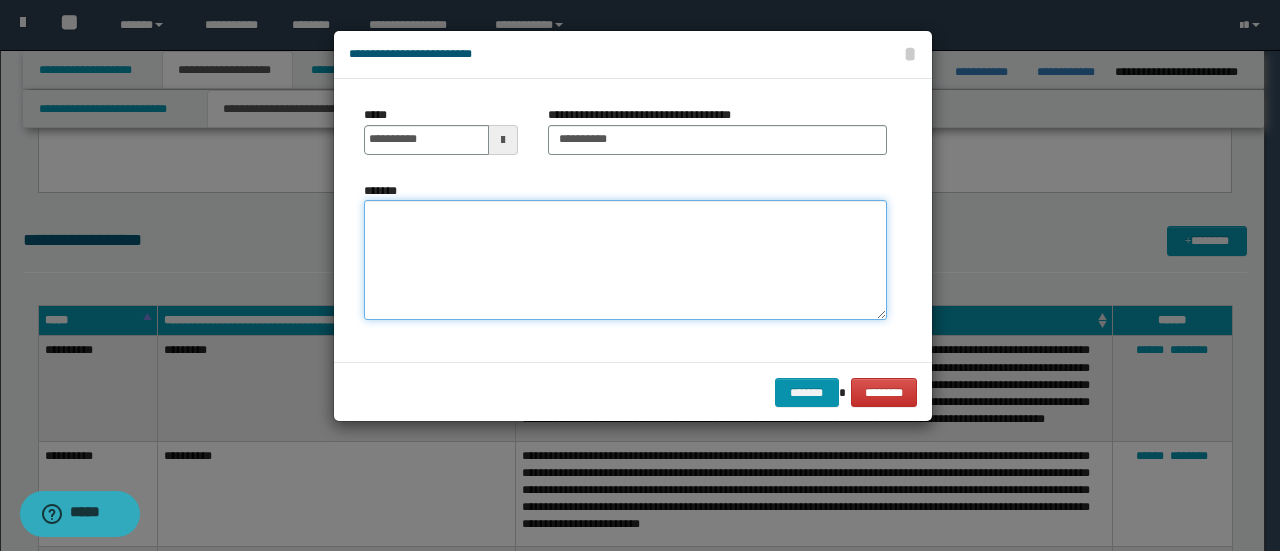 click on "*******" at bounding box center (625, 260) 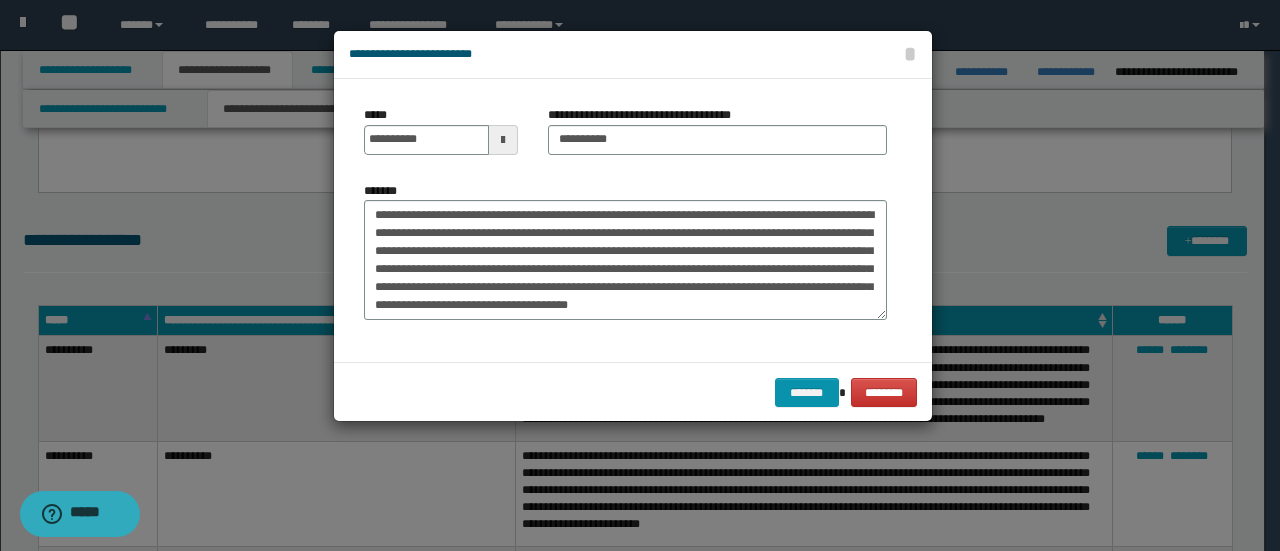 click on "*******
********" at bounding box center (633, 392) 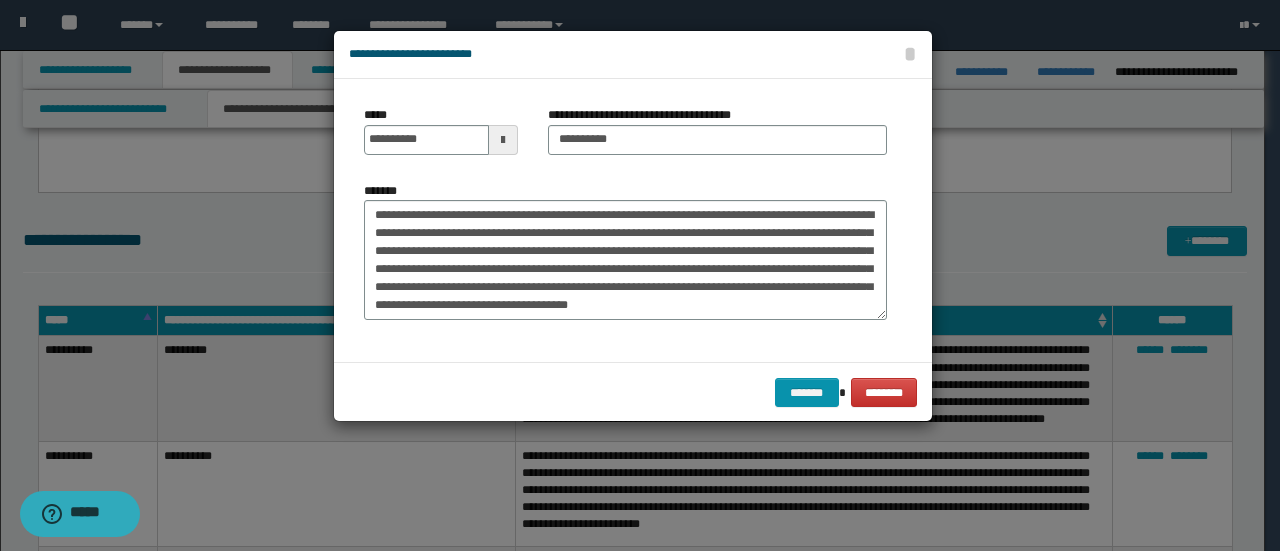 click on "**********" at bounding box center (625, 260) 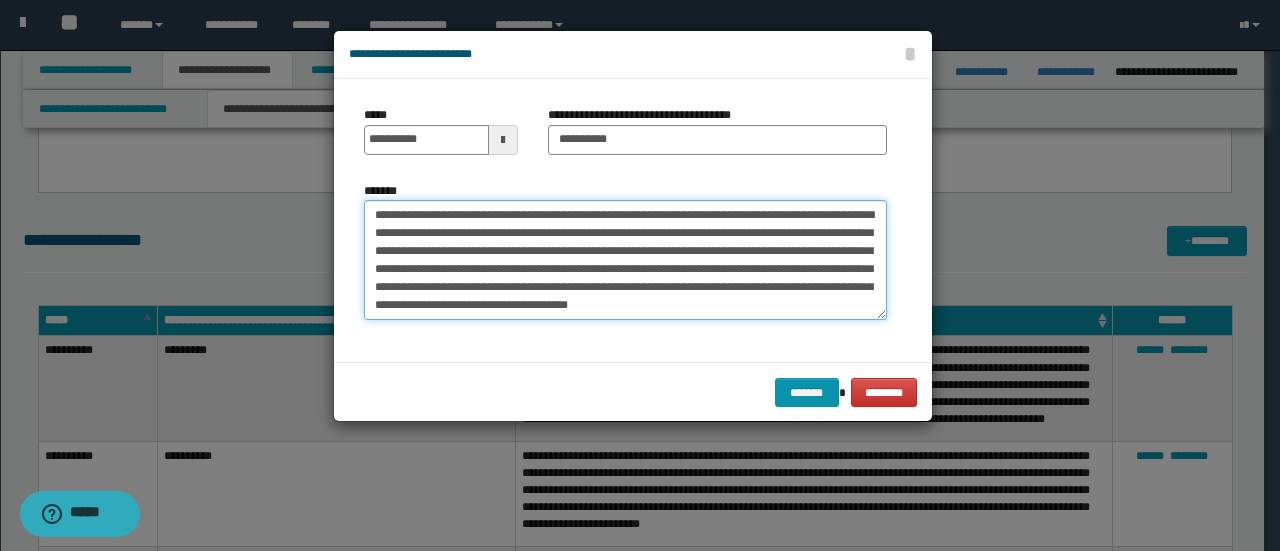click on "**********" at bounding box center (625, 260) 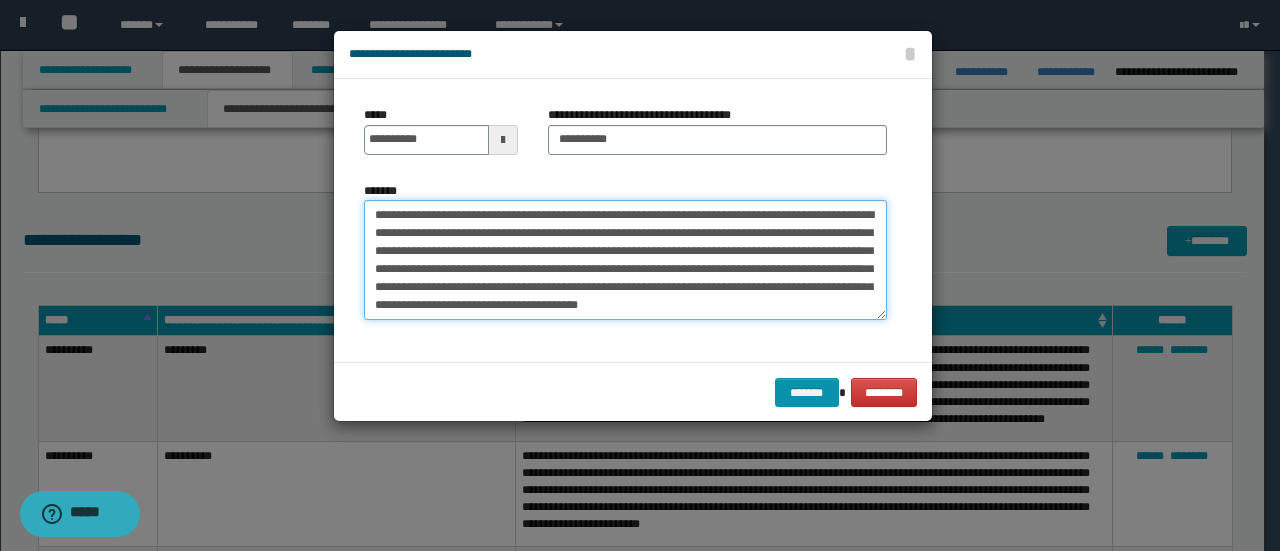 scroll, scrollTop: 12, scrollLeft: 0, axis: vertical 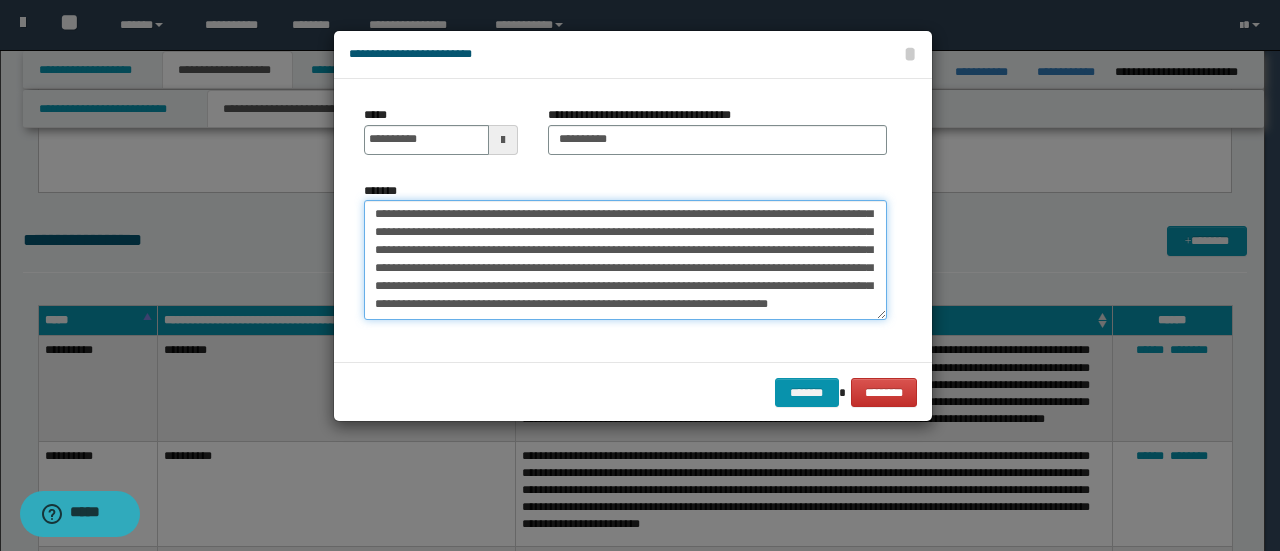 click on "**********" at bounding box center [625, 259] 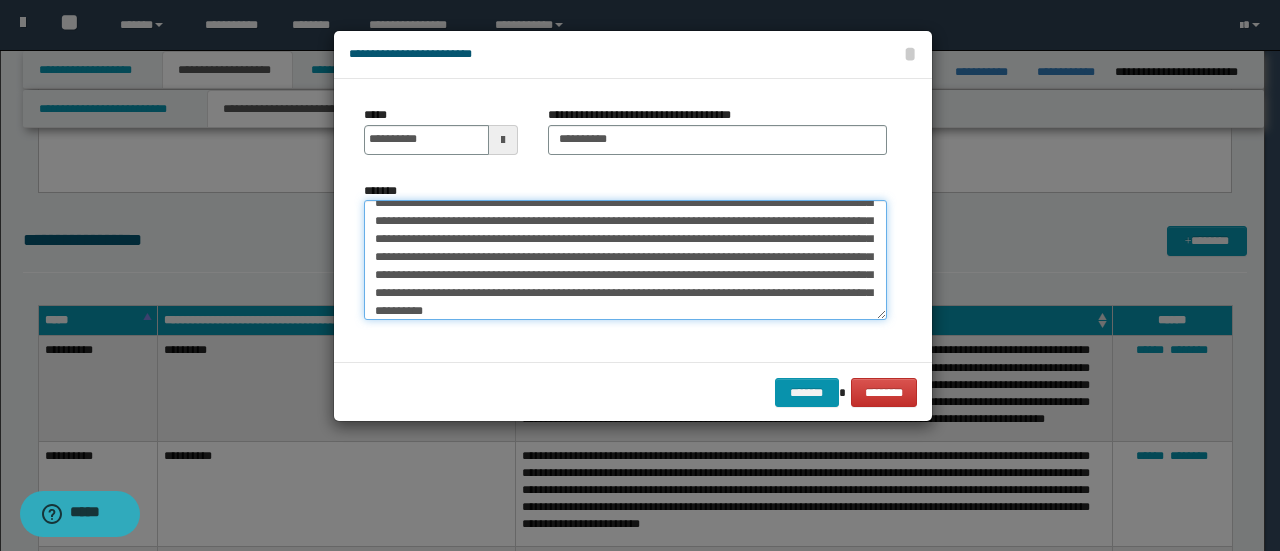 scroll, scrollTop: 48, scrollLeft: 0, axis: vertical 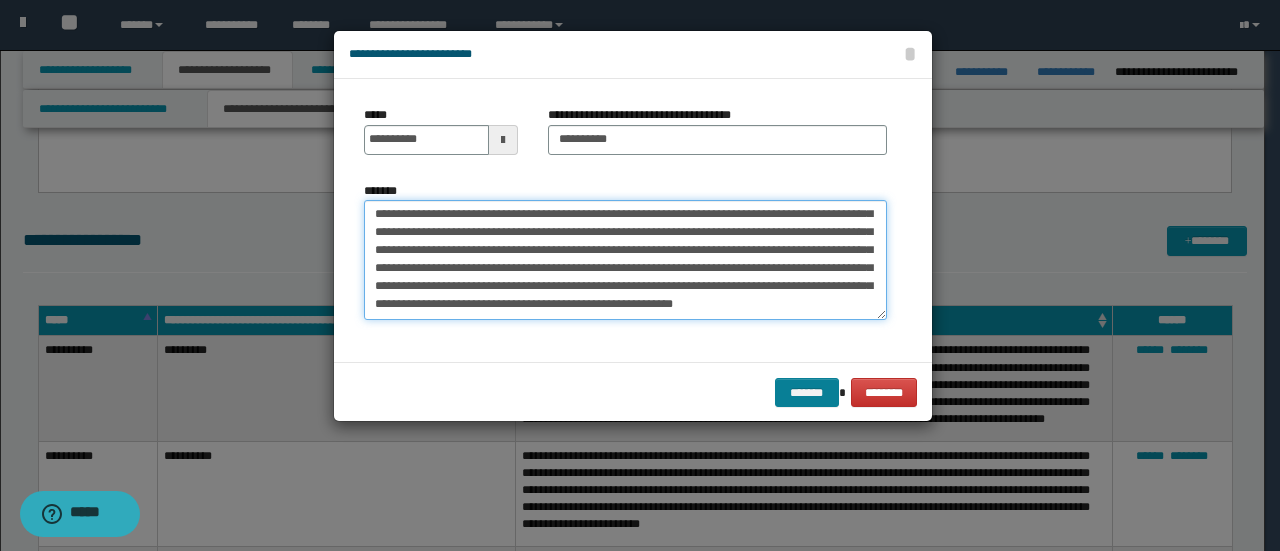 type on "**********" 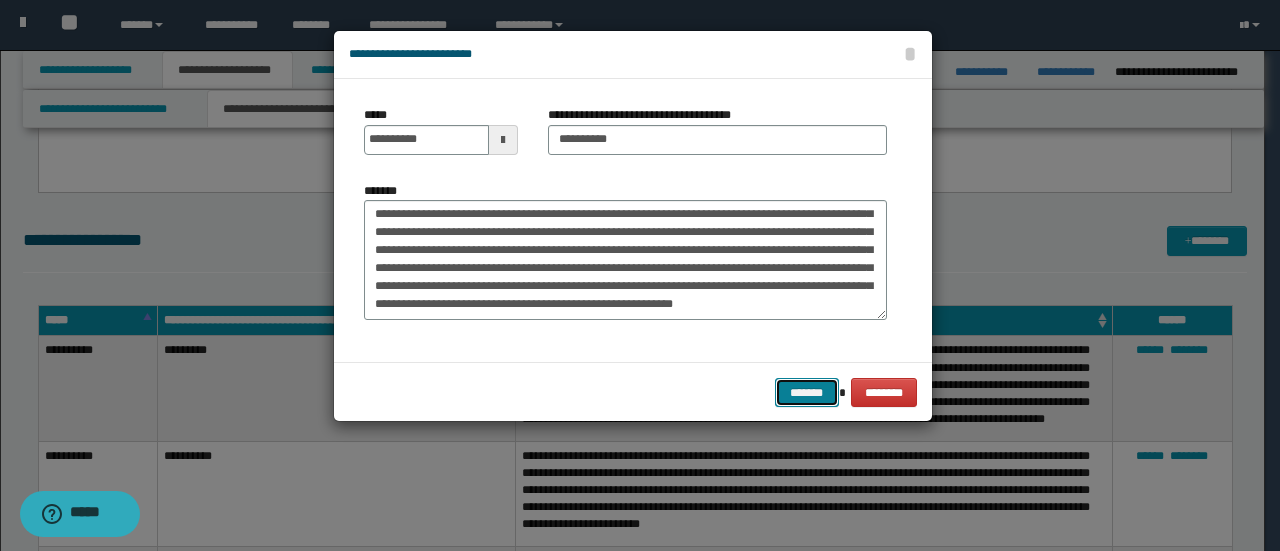 click on "*******" at bounding box center [807, 392] 